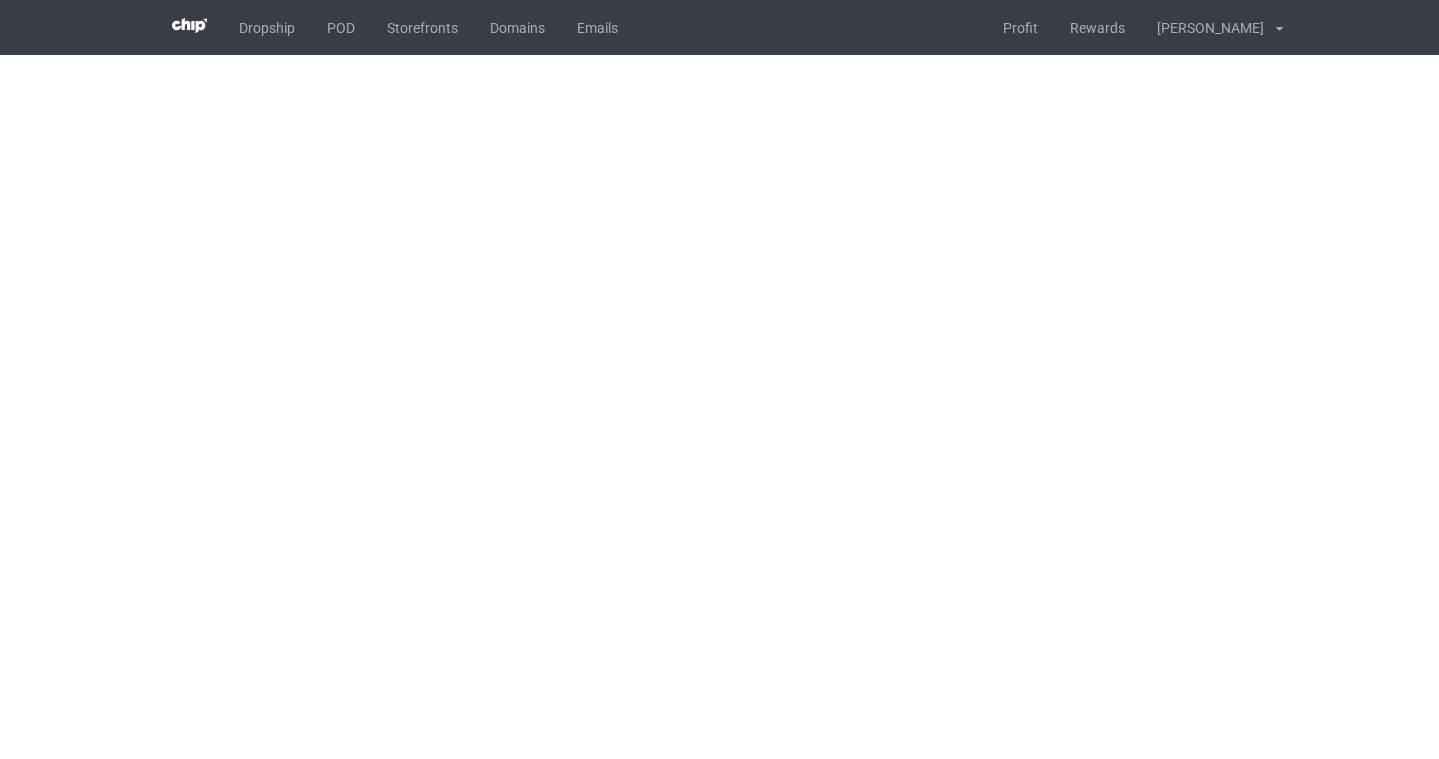scroll, scrollTop: 0, scrollLeft: 0, axis: both 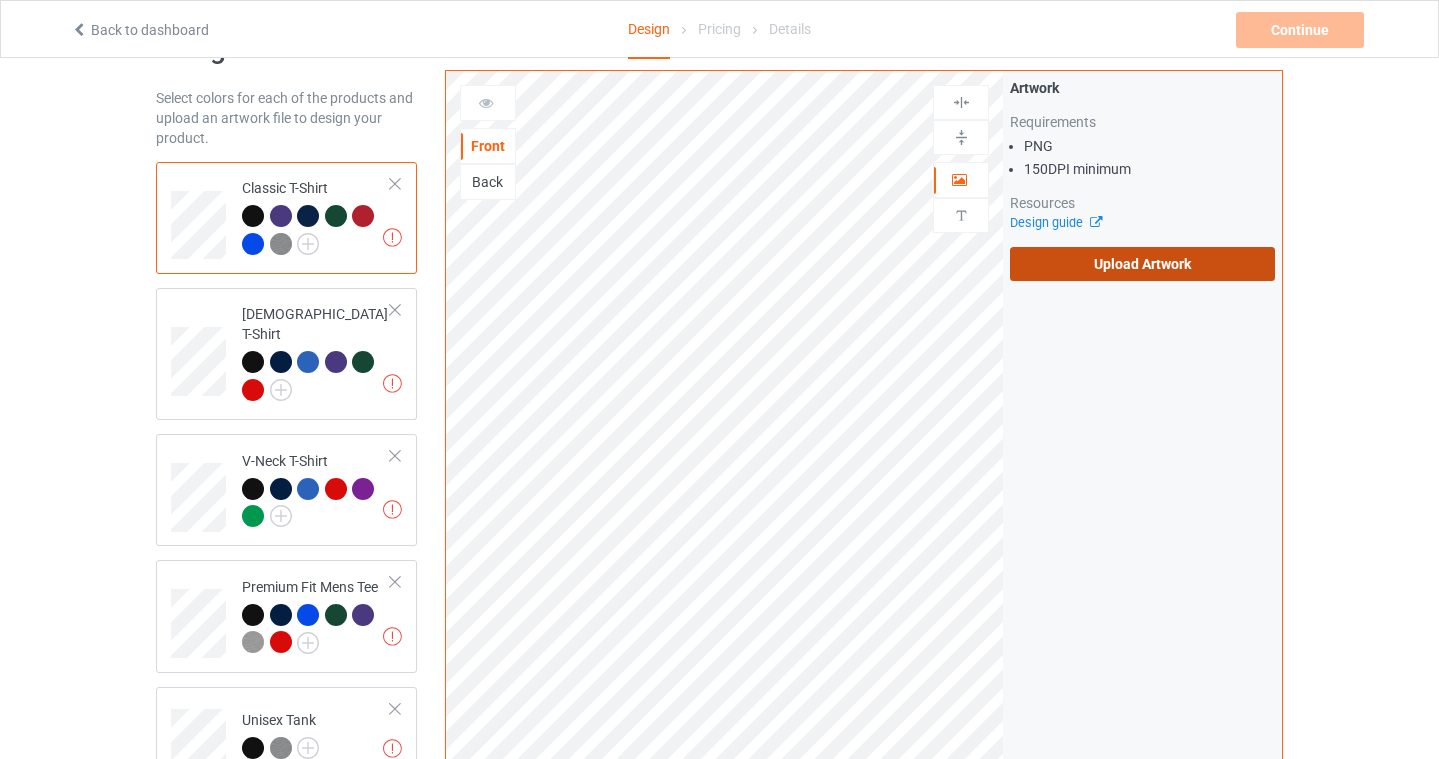 click on "Upload Artwork" at bounding box center [1142, 264] 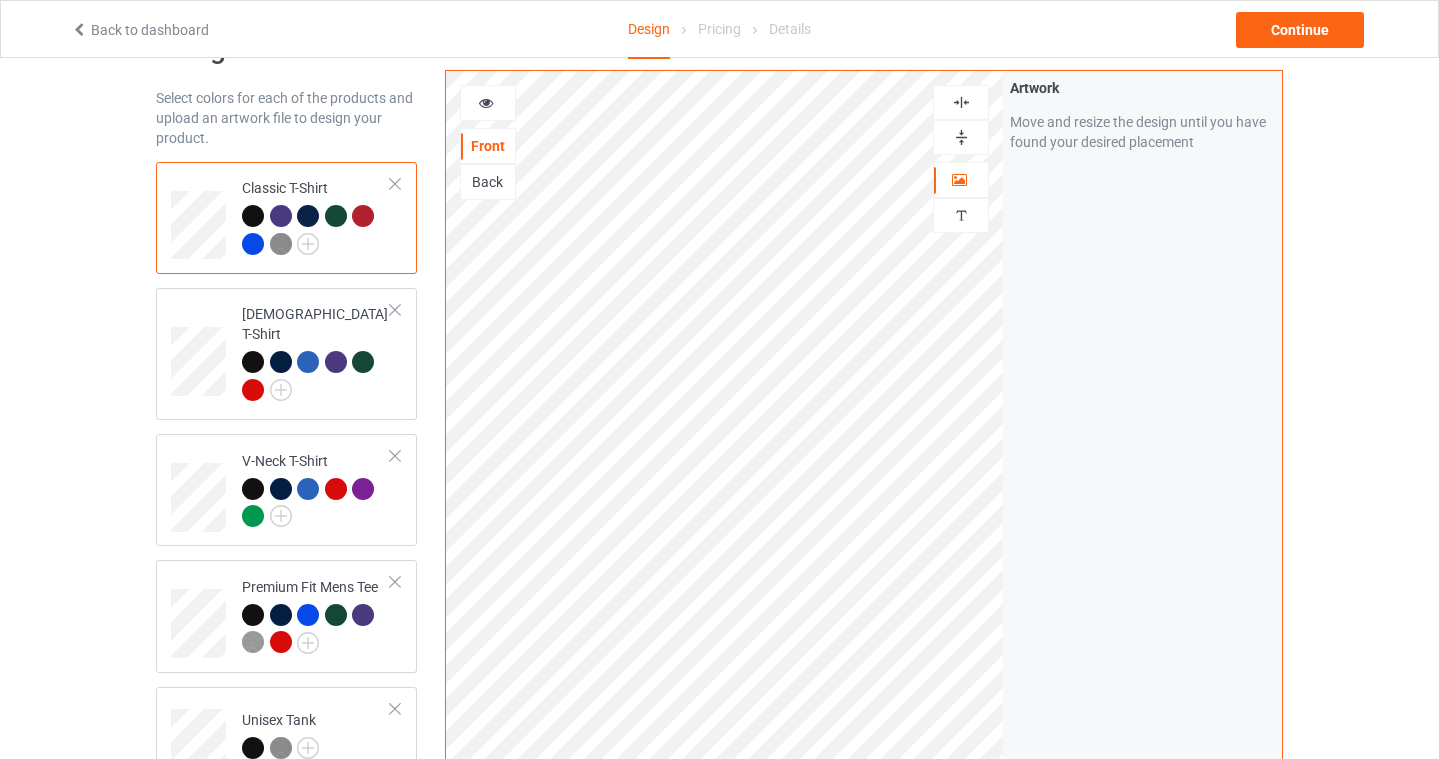 click at bounding box center (961, 102) 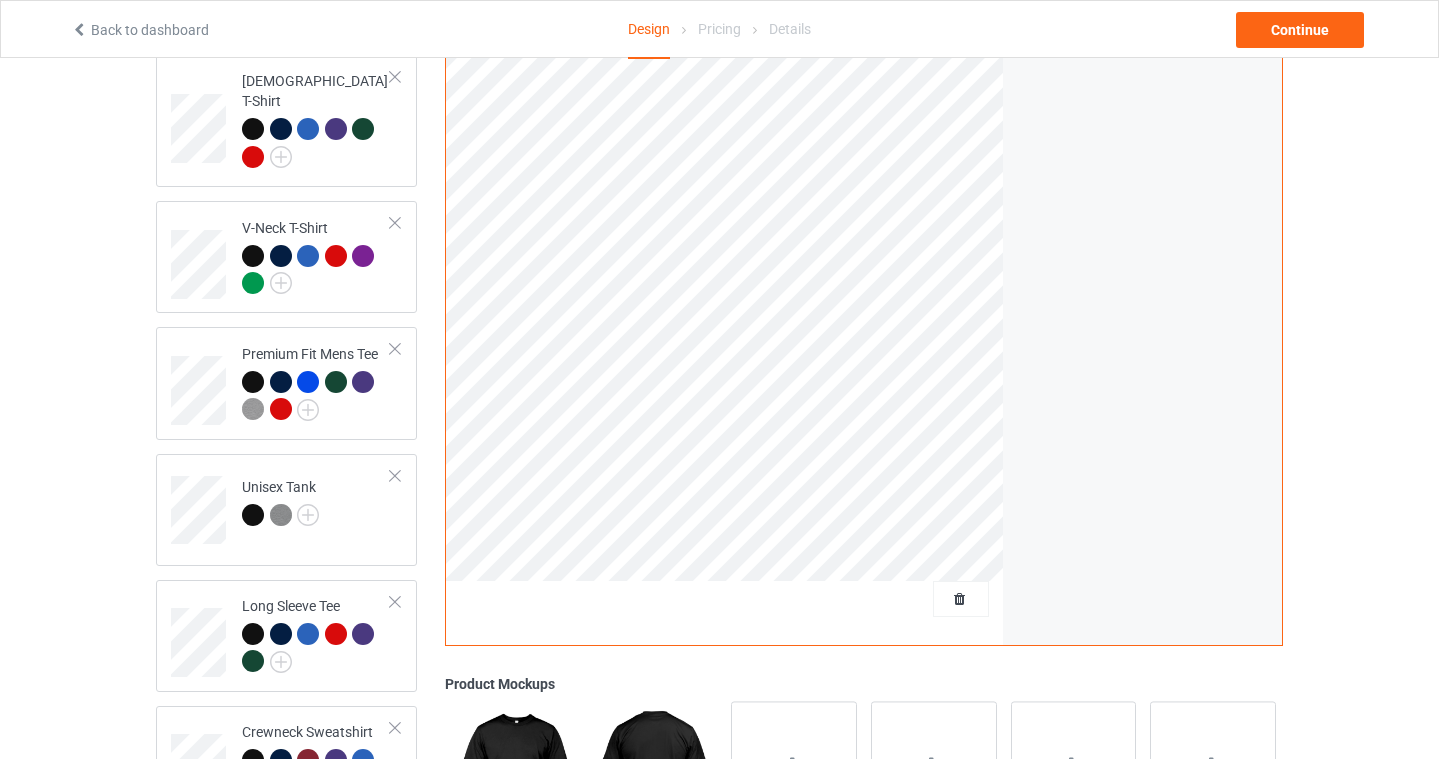 scroll, scrollTop: 0, scrollLeft: 0, axis: both 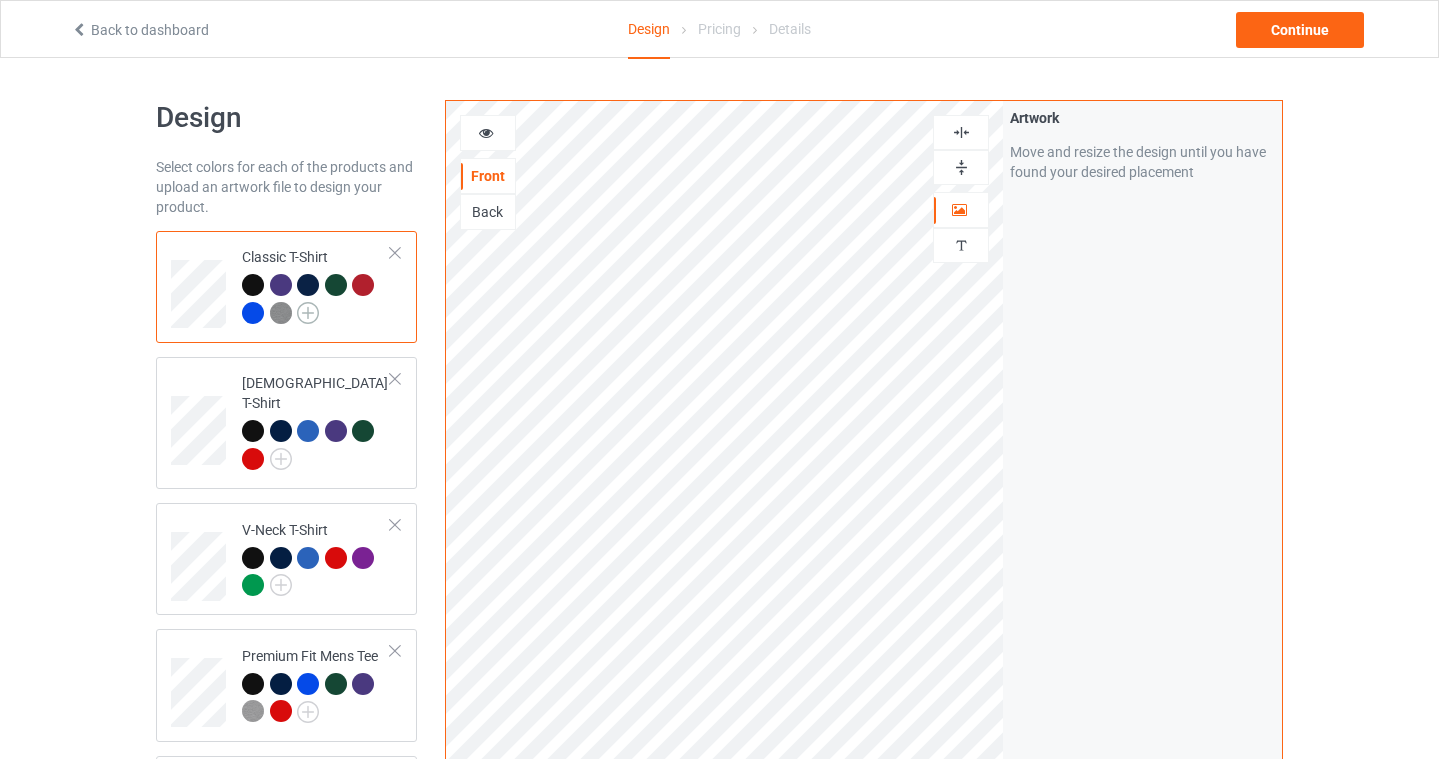 click at bounding box center (308, 313) 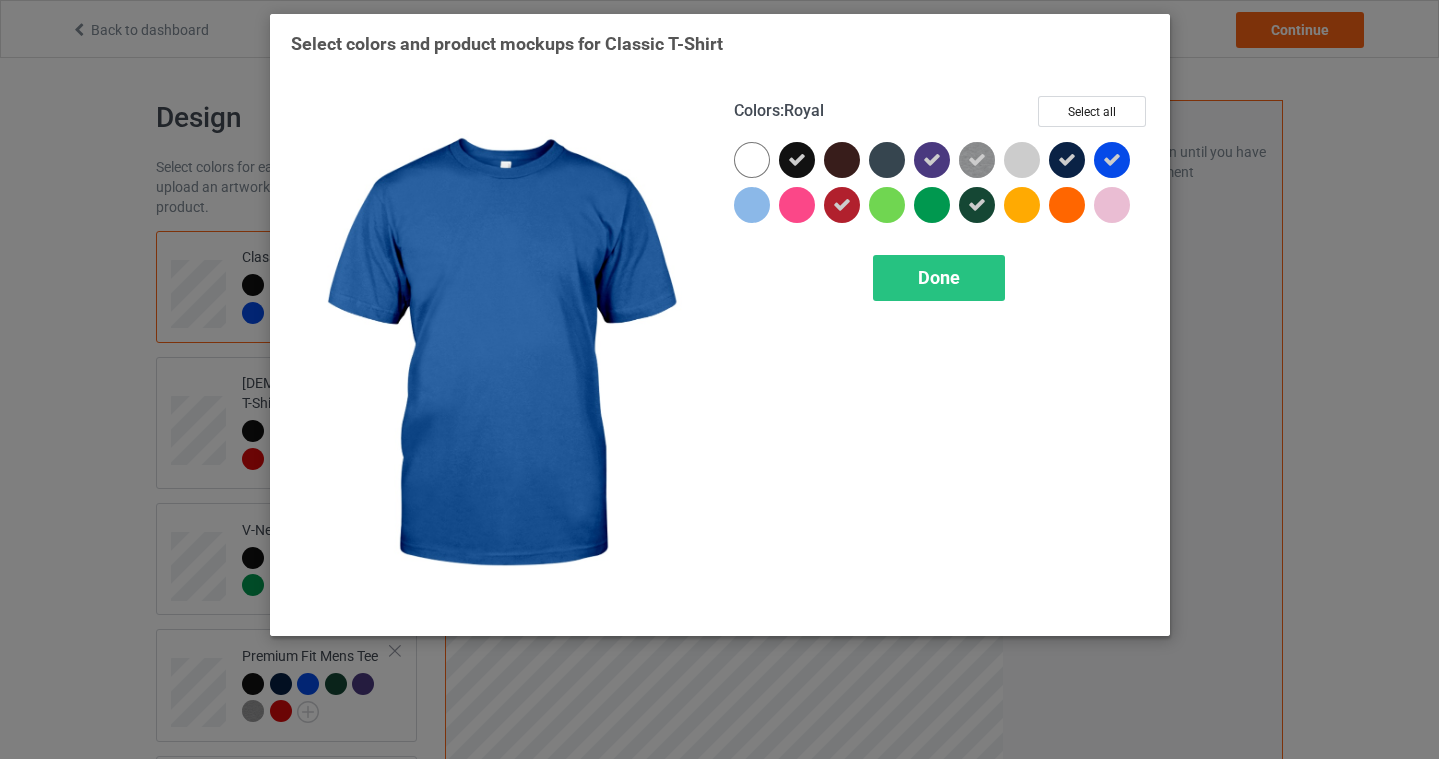click at bounding box center (1112, 160) 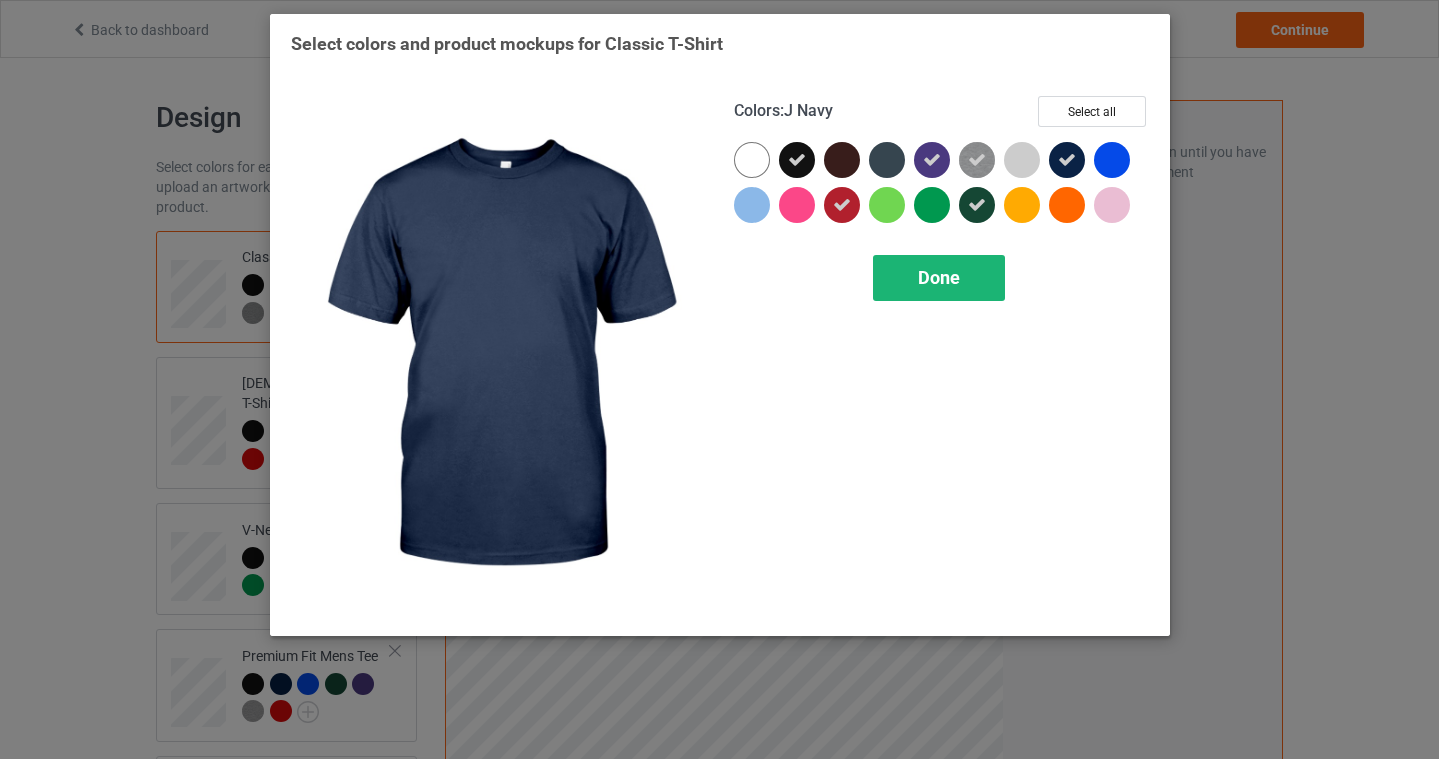 click on "Done" at bounding box center (939, 278) 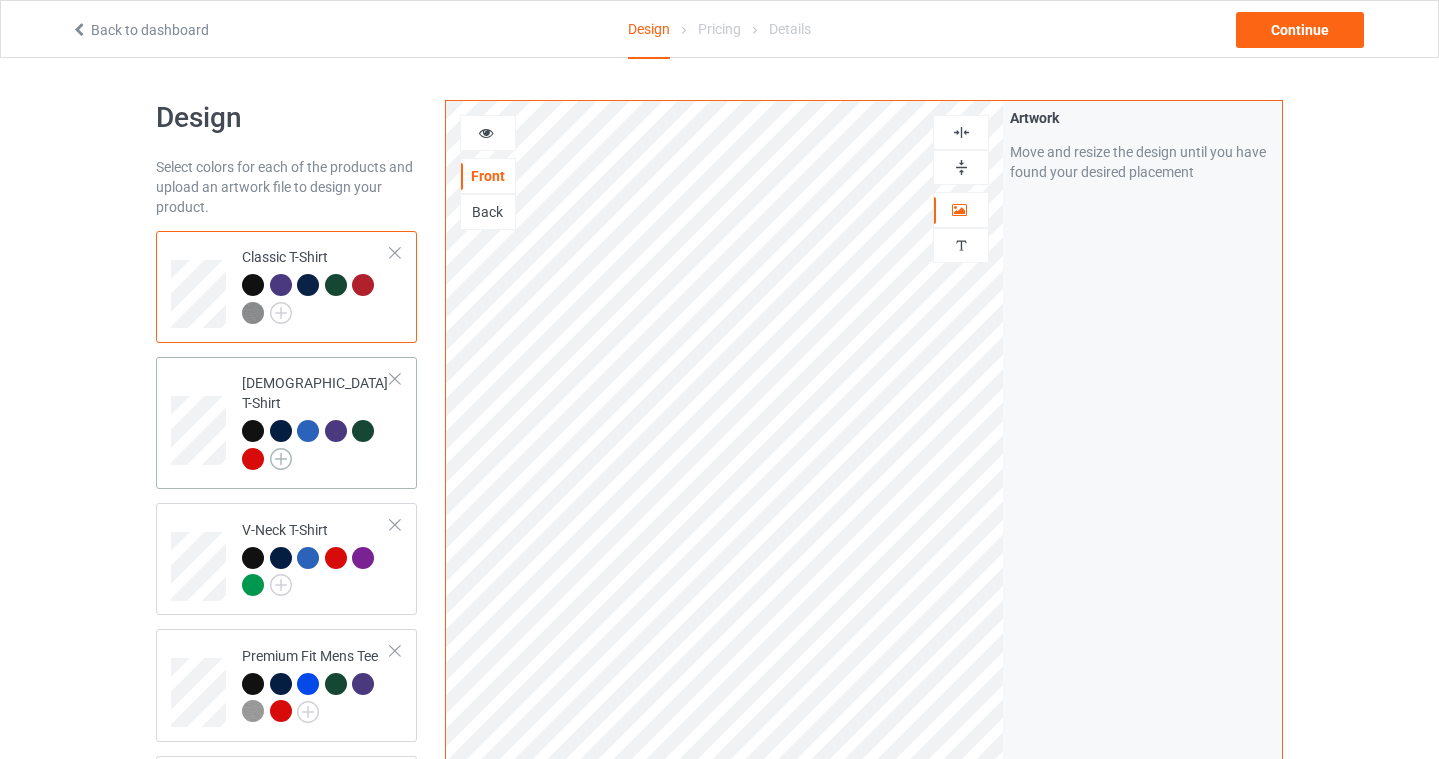 click at bounding box center (281, 459) 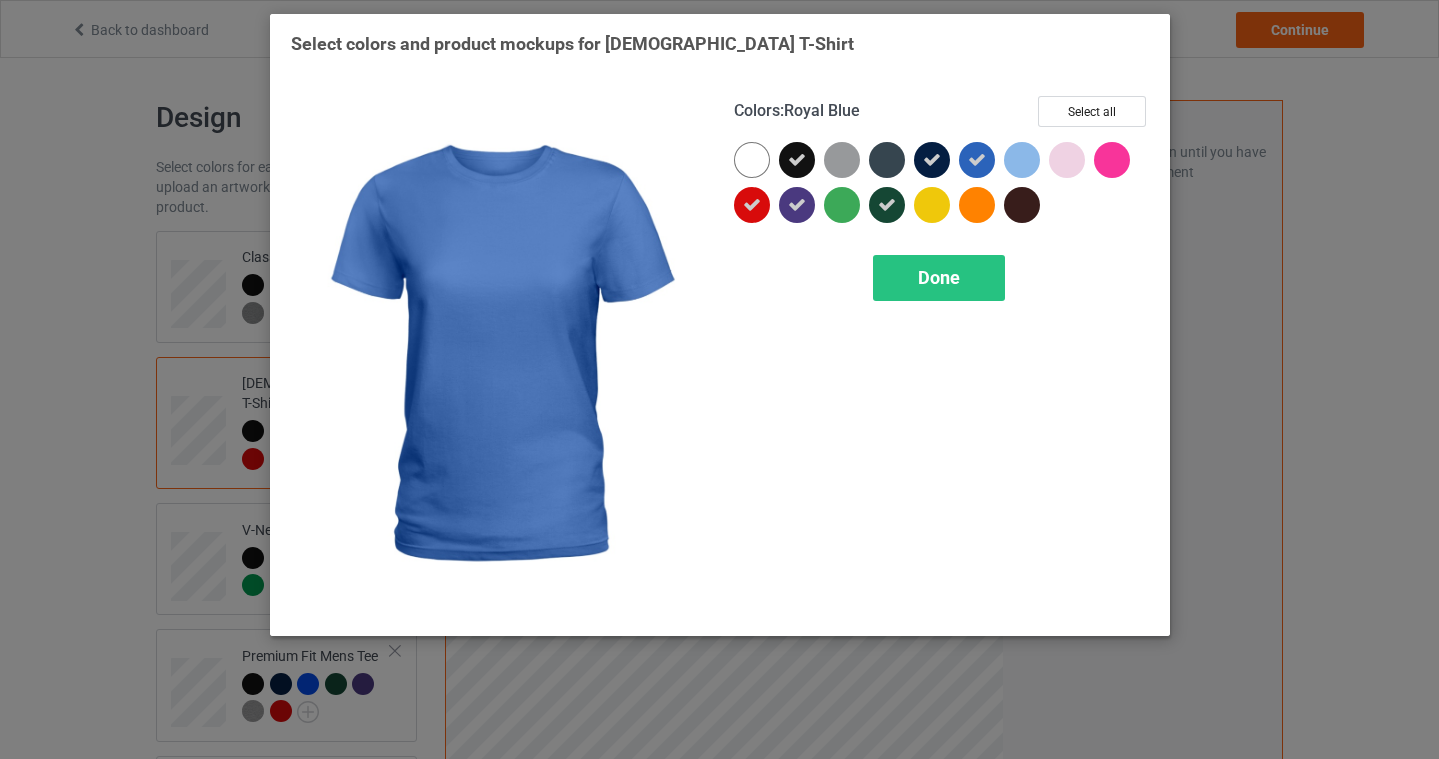 click at bounding box center (977, 160) 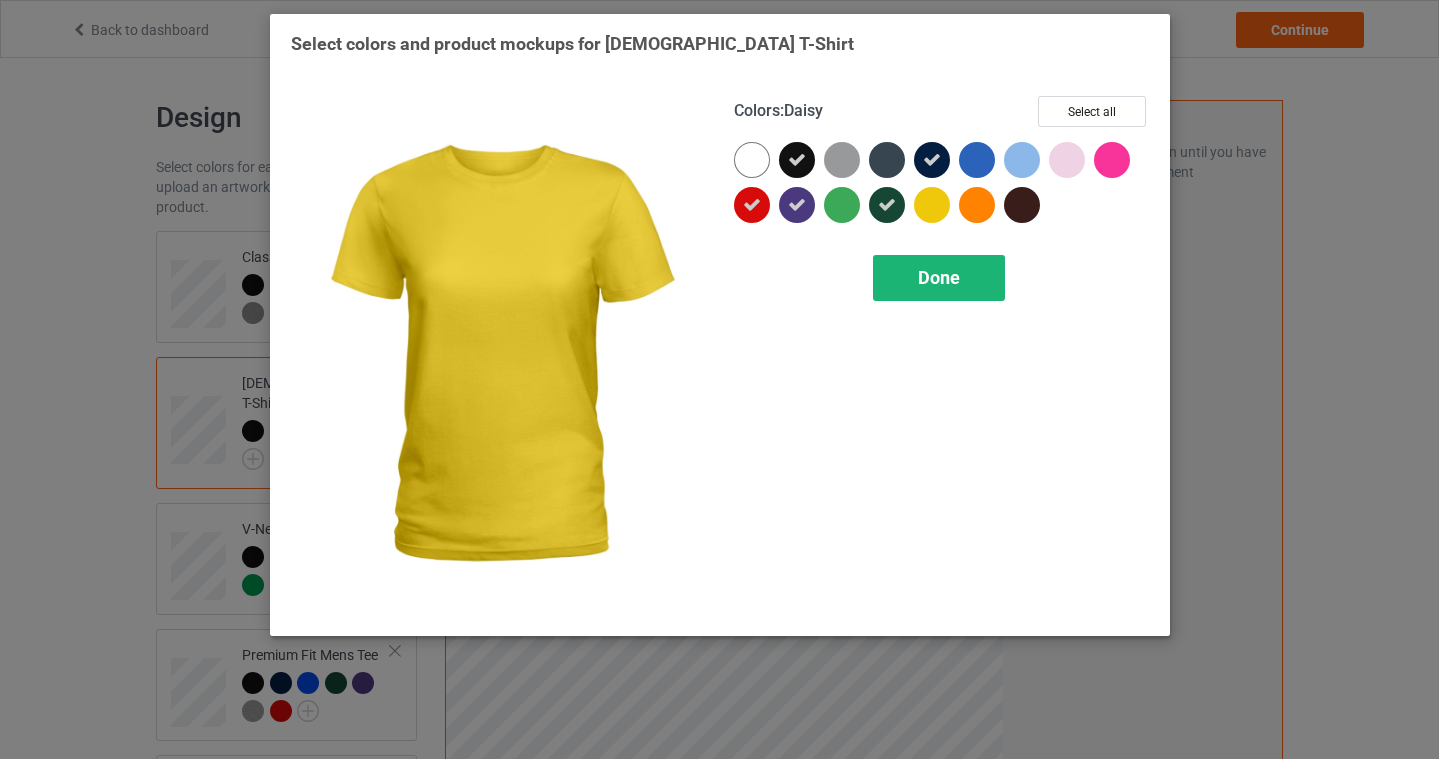 click on "Done" at bounding box center (939, 278) 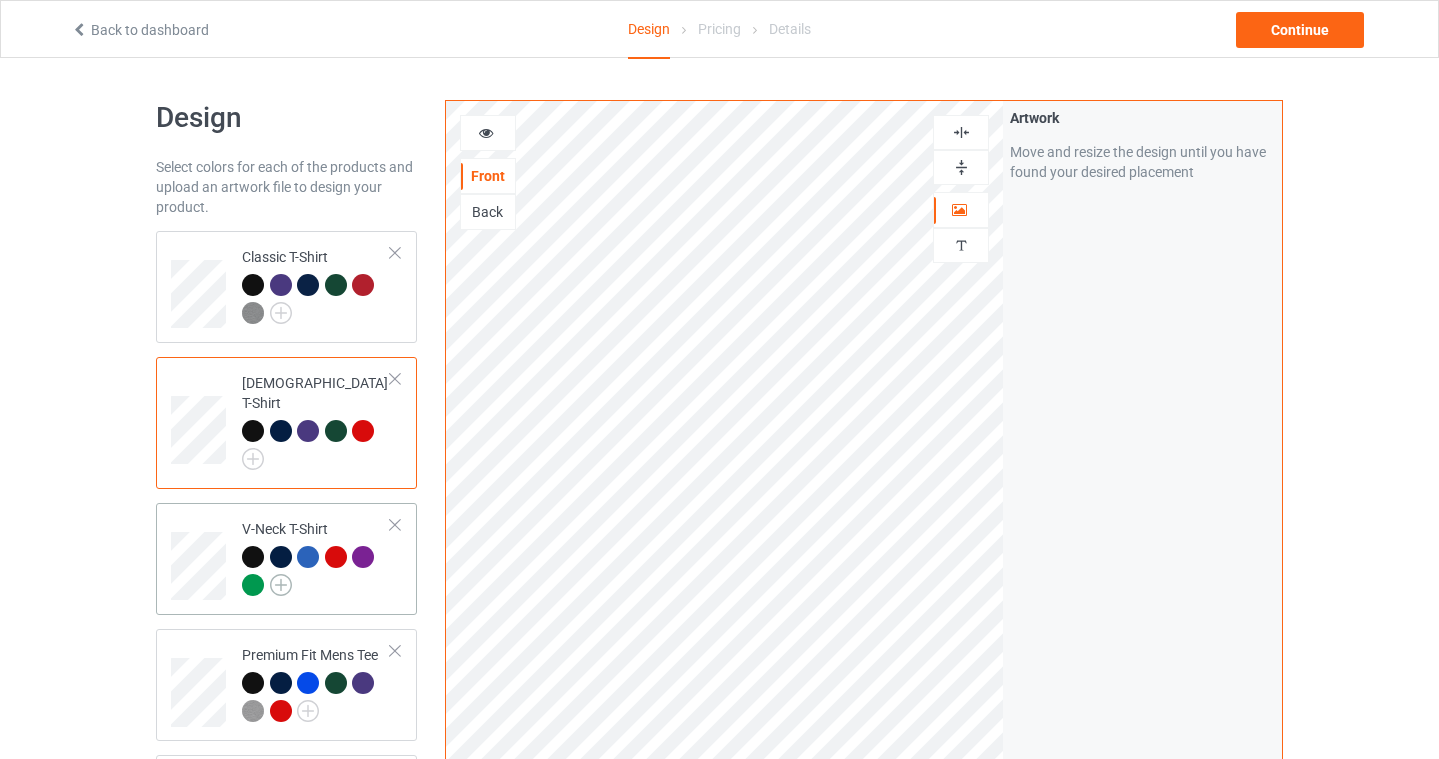 click at bounding box center (281, 585) 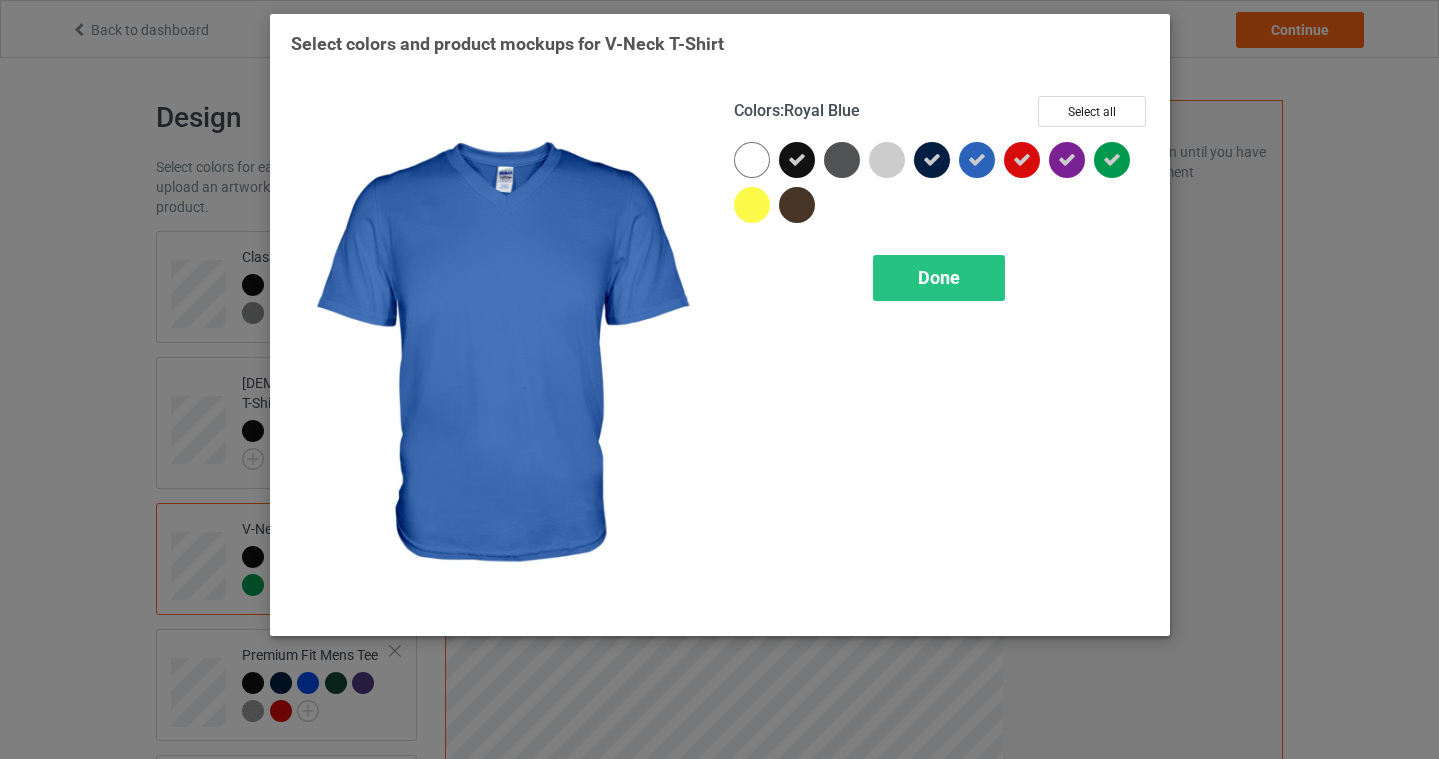 click at bounding box center (977, 160) 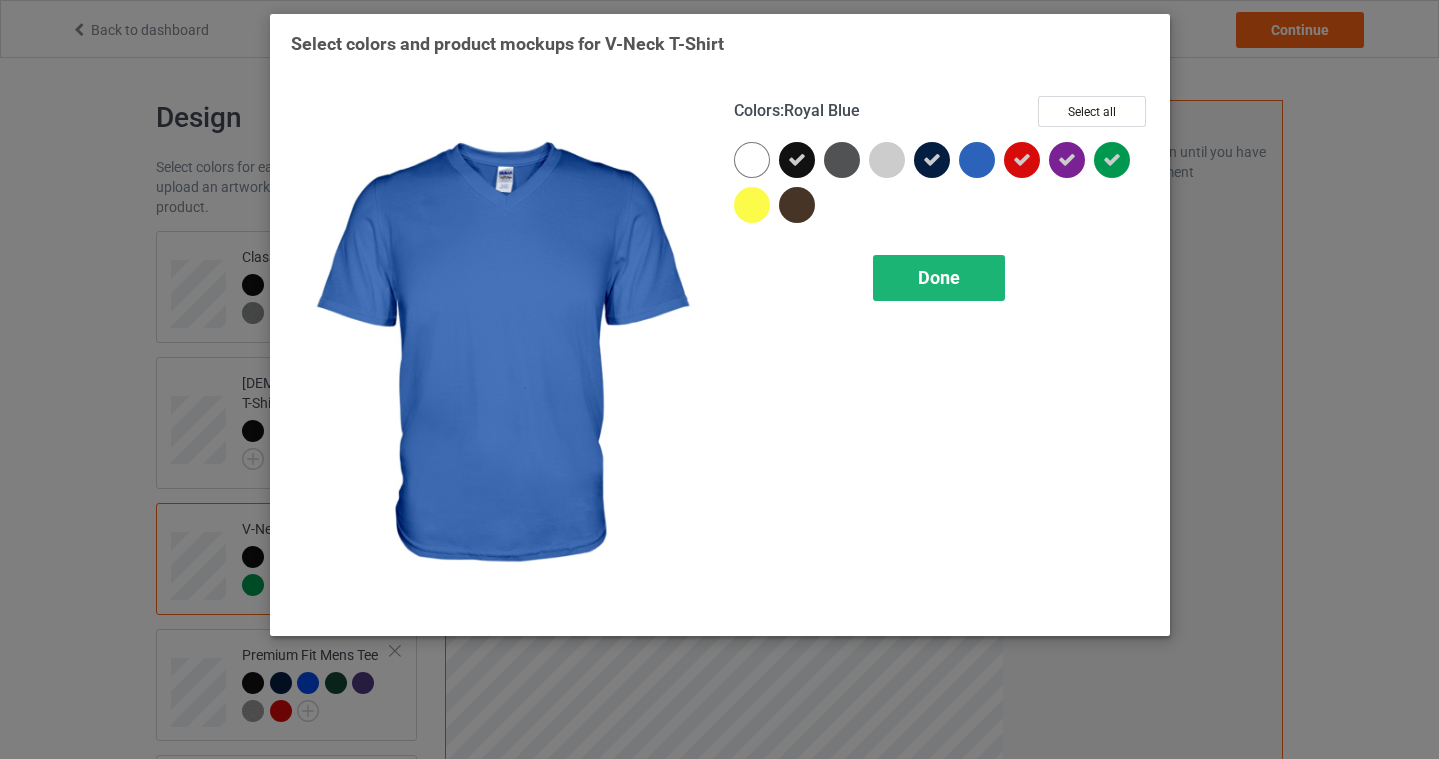click on "Done" at bounding box center (939, 278) 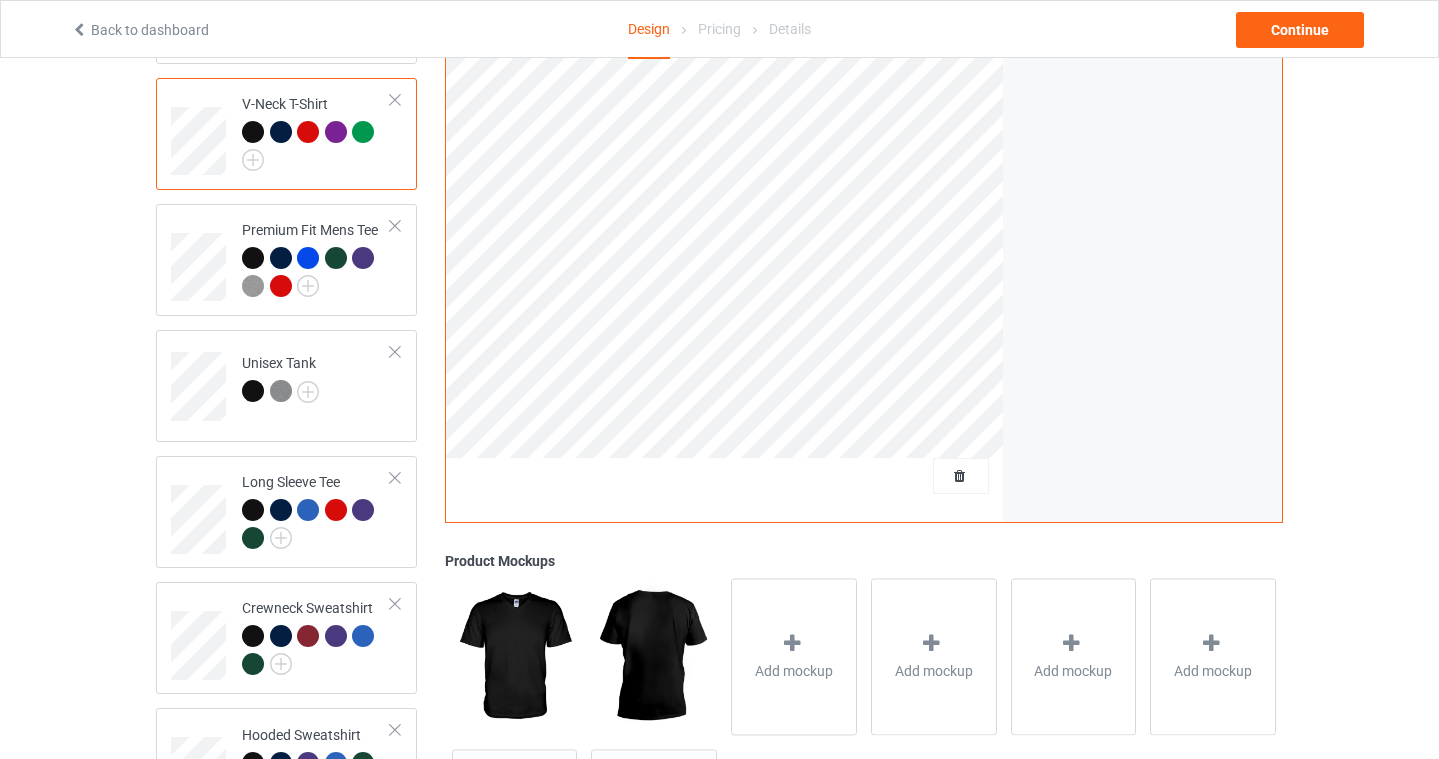 scroll, scrollTop: 439, scrollLeft: 0, axis: vertical 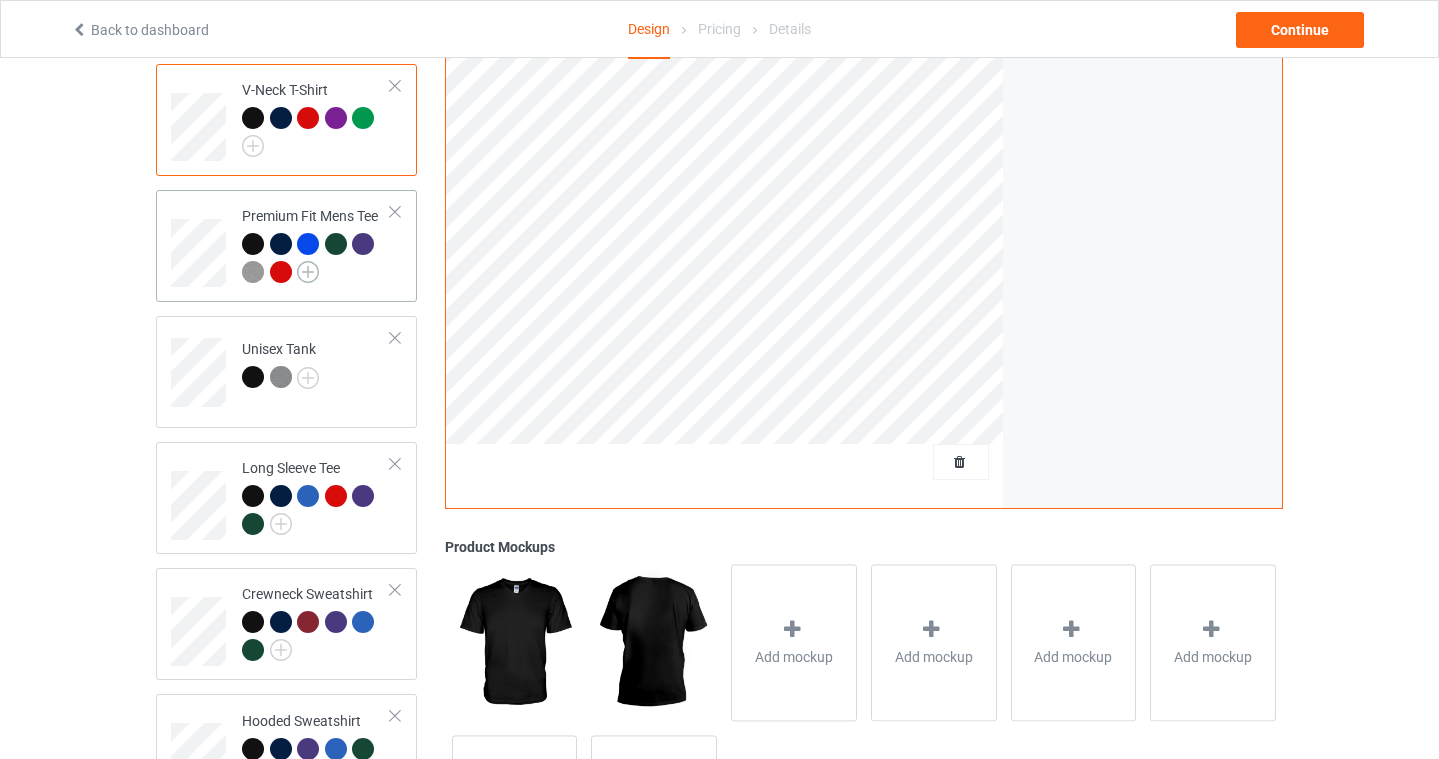 click at bounding box center [308, 272] 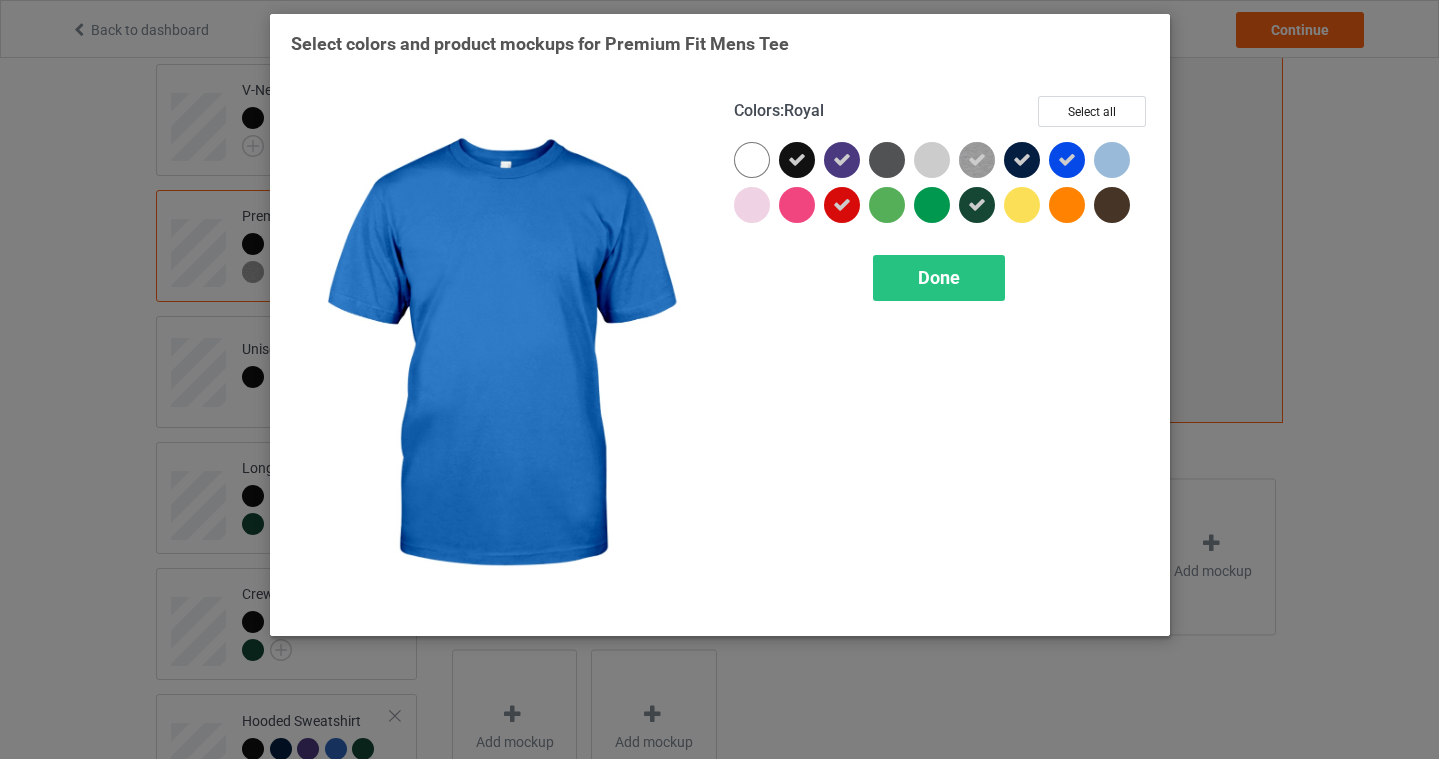 click at bounding box center (1067, 160) 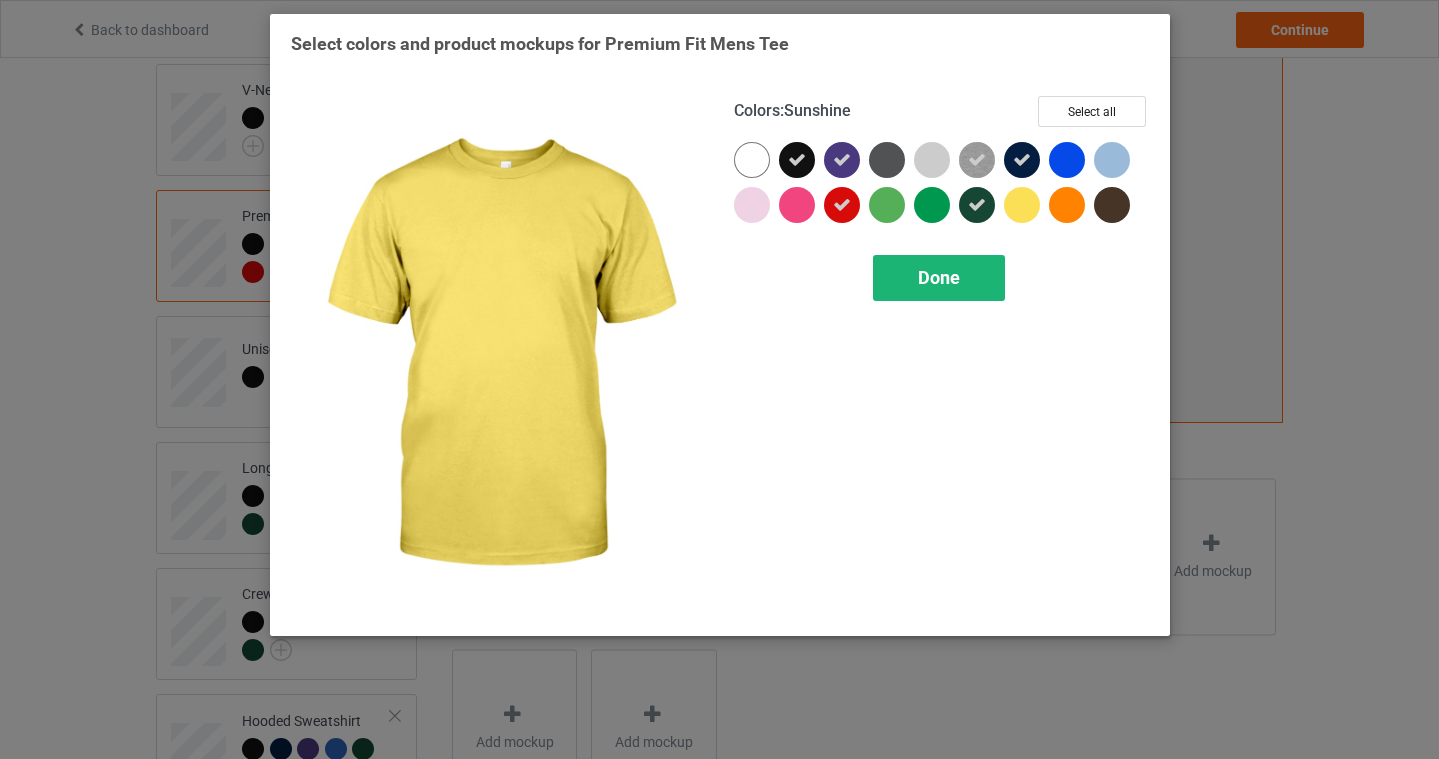 click on "Done" at bounding box center (939, 277) 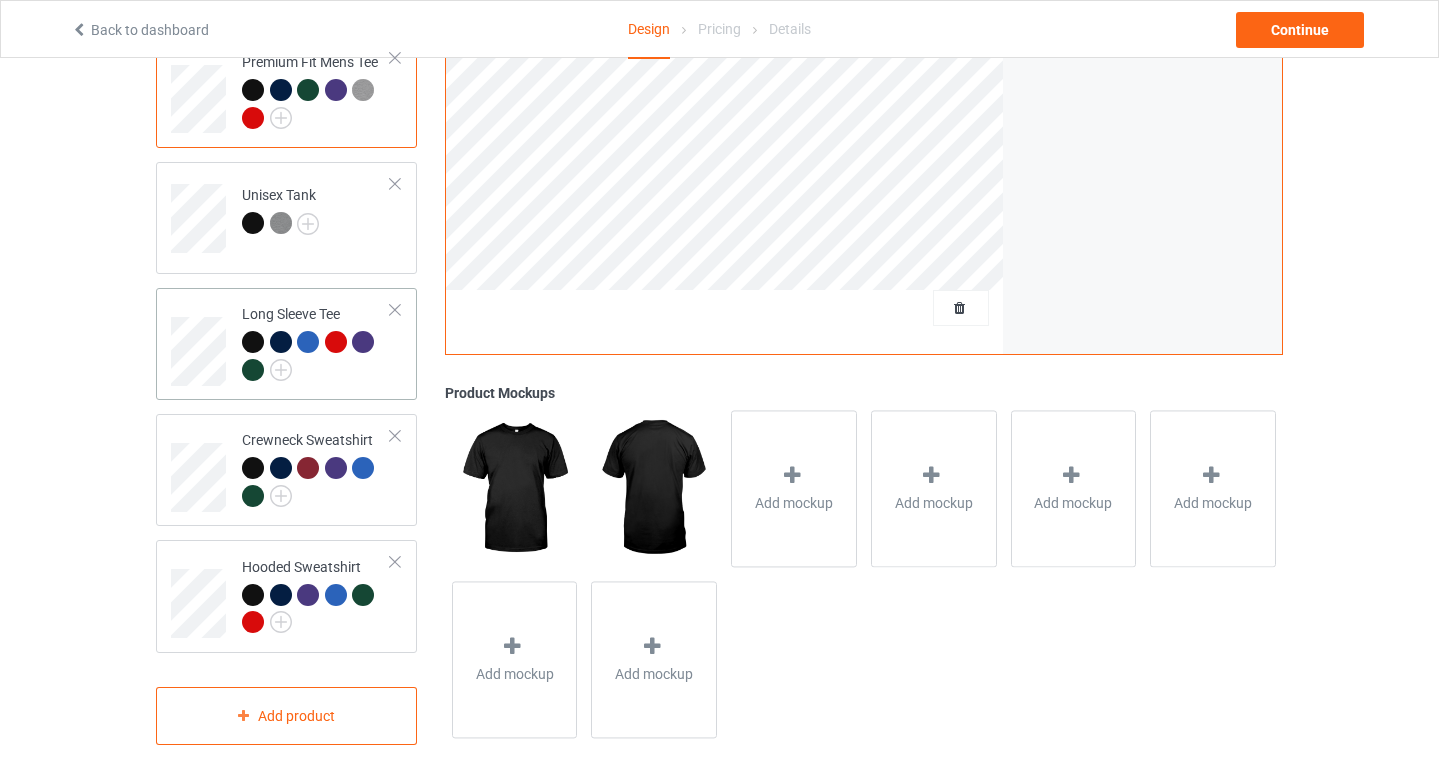 scroll, scrollTop: 605, scrollLeft: 0, axis: vertical 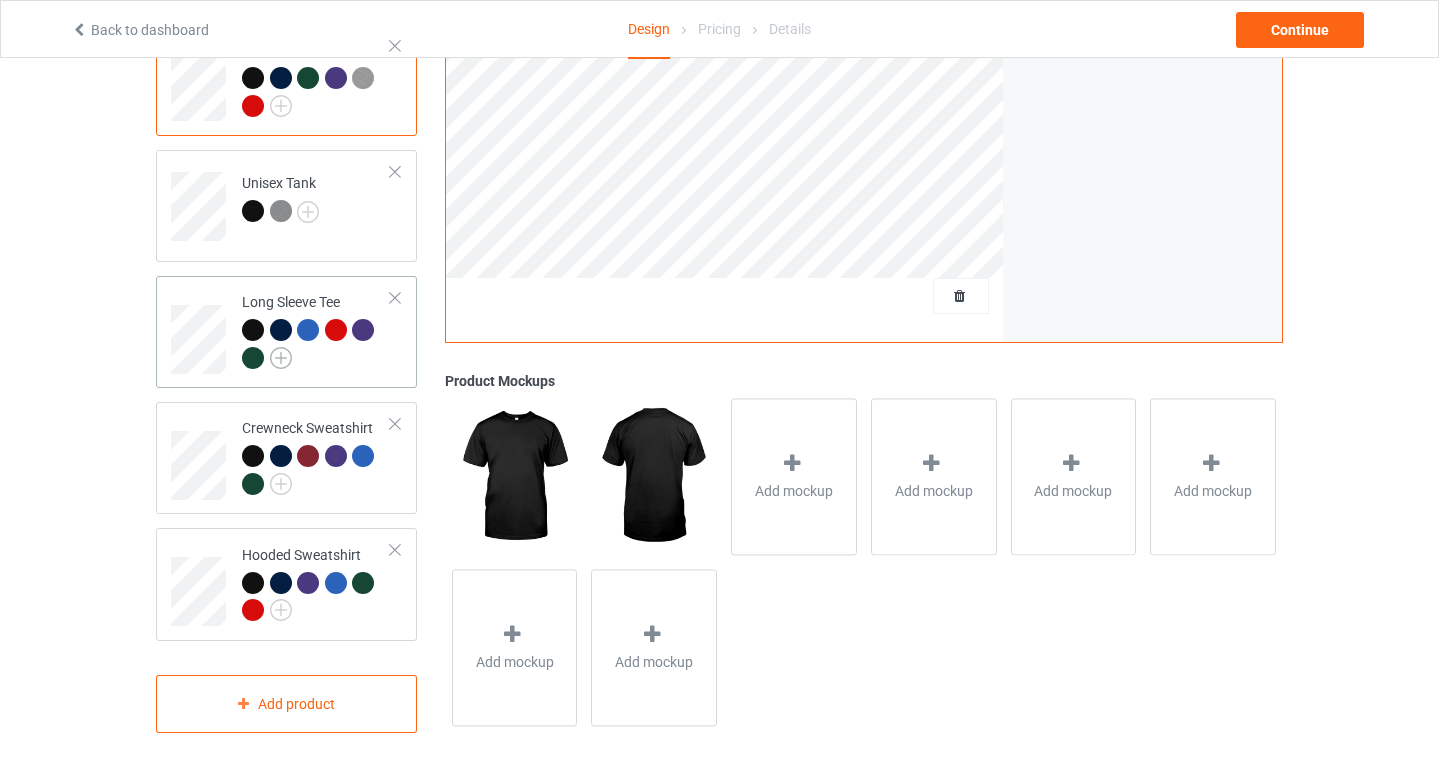 click at bounding box center (281, 358) 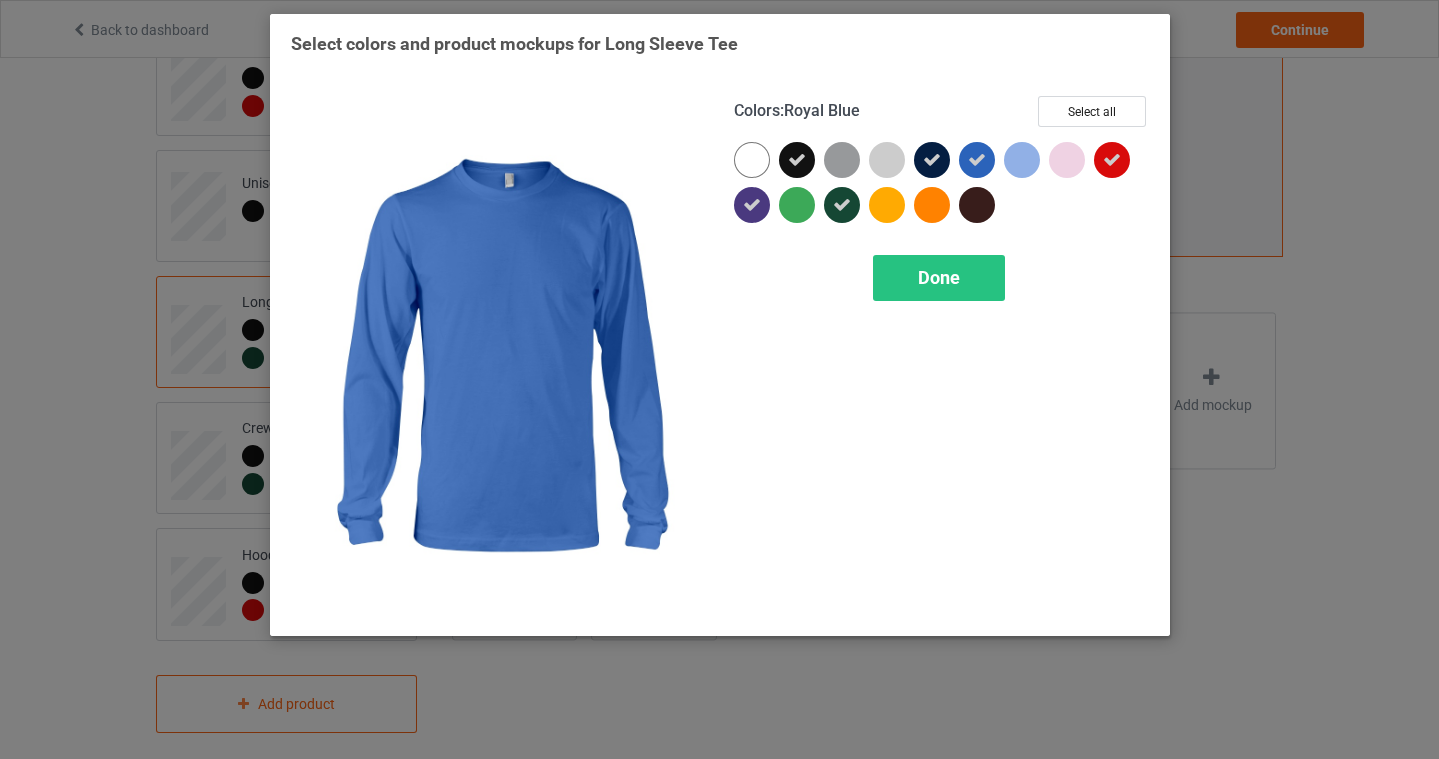 click at bounding box center [977, 160] 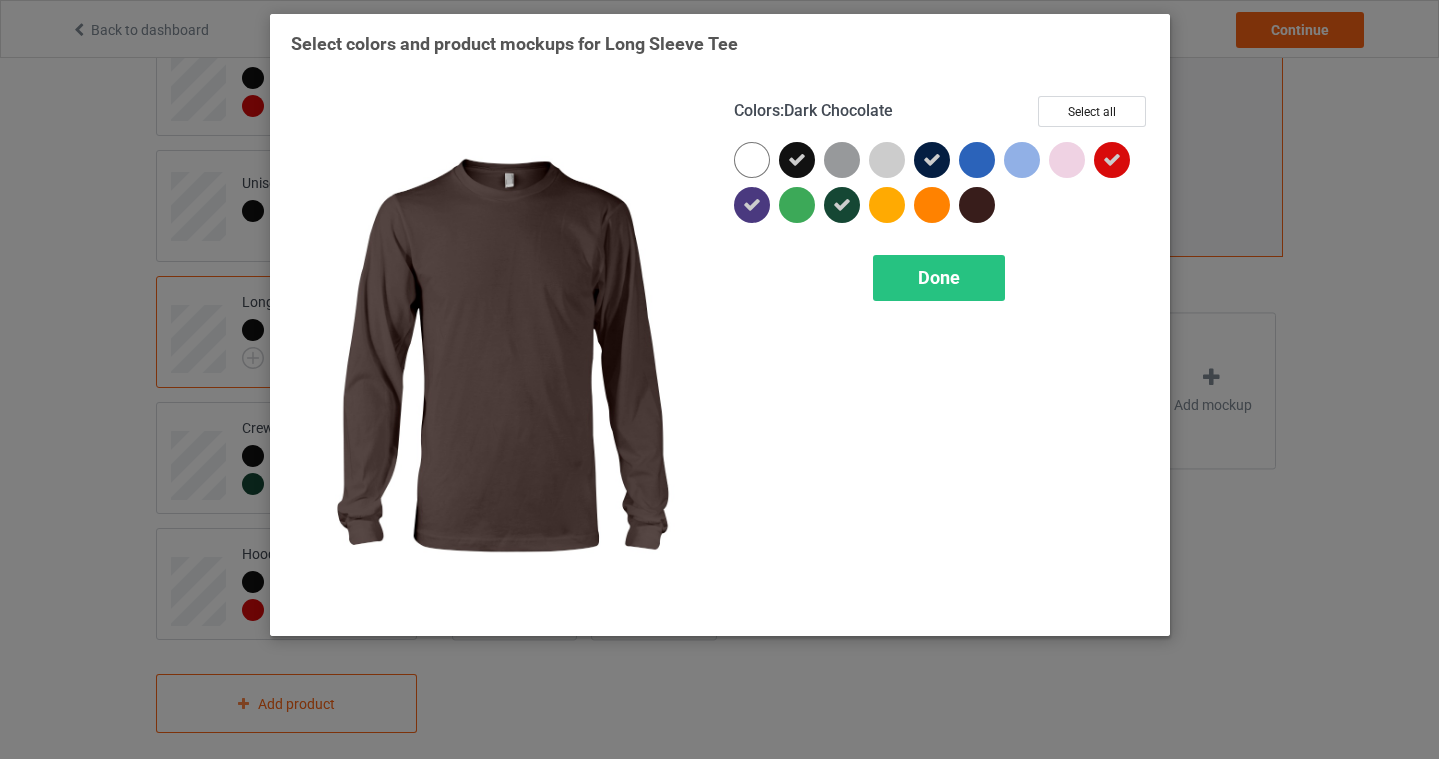 scroll, scrollTop: 604, scrollLeft: 0, axis: vertical 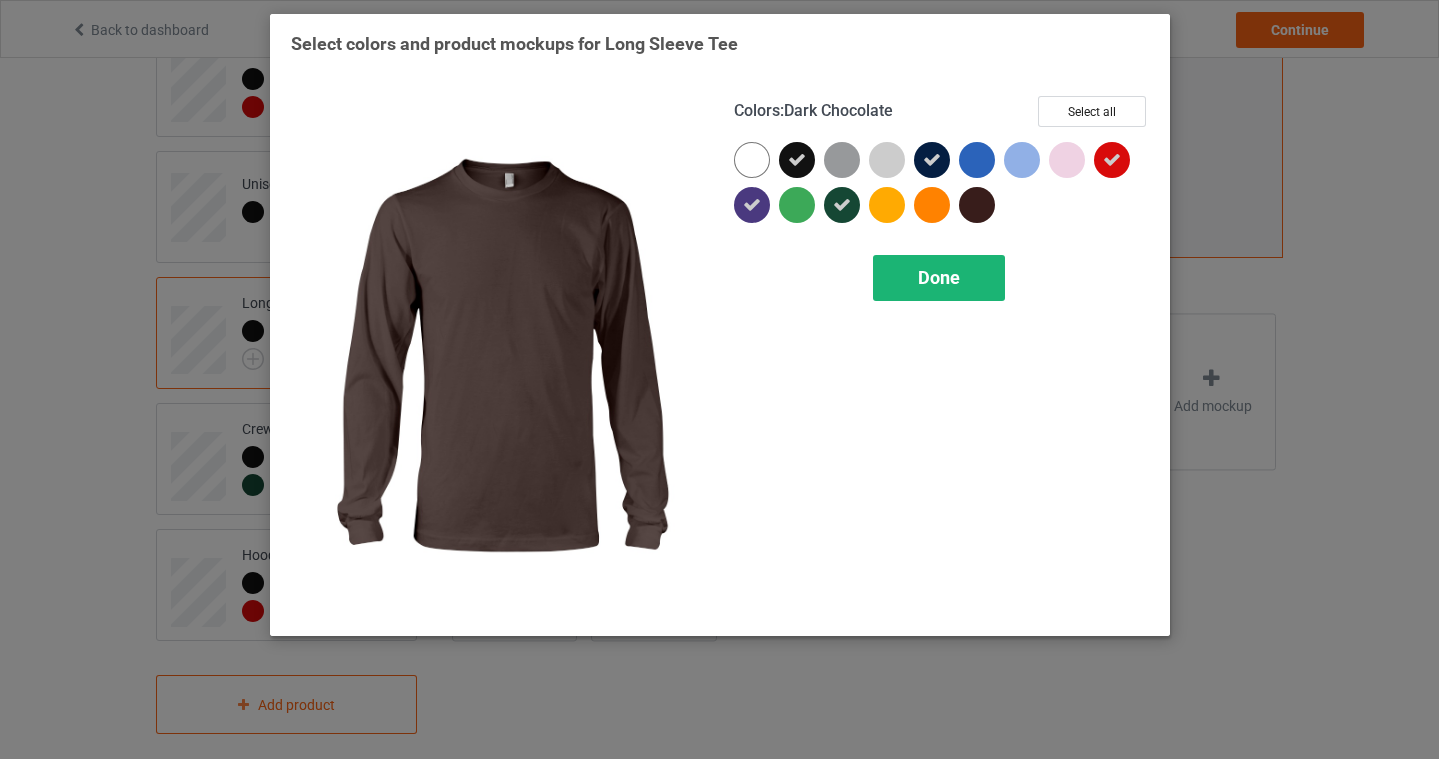 click on "Done" at bounding box center (939, 278) 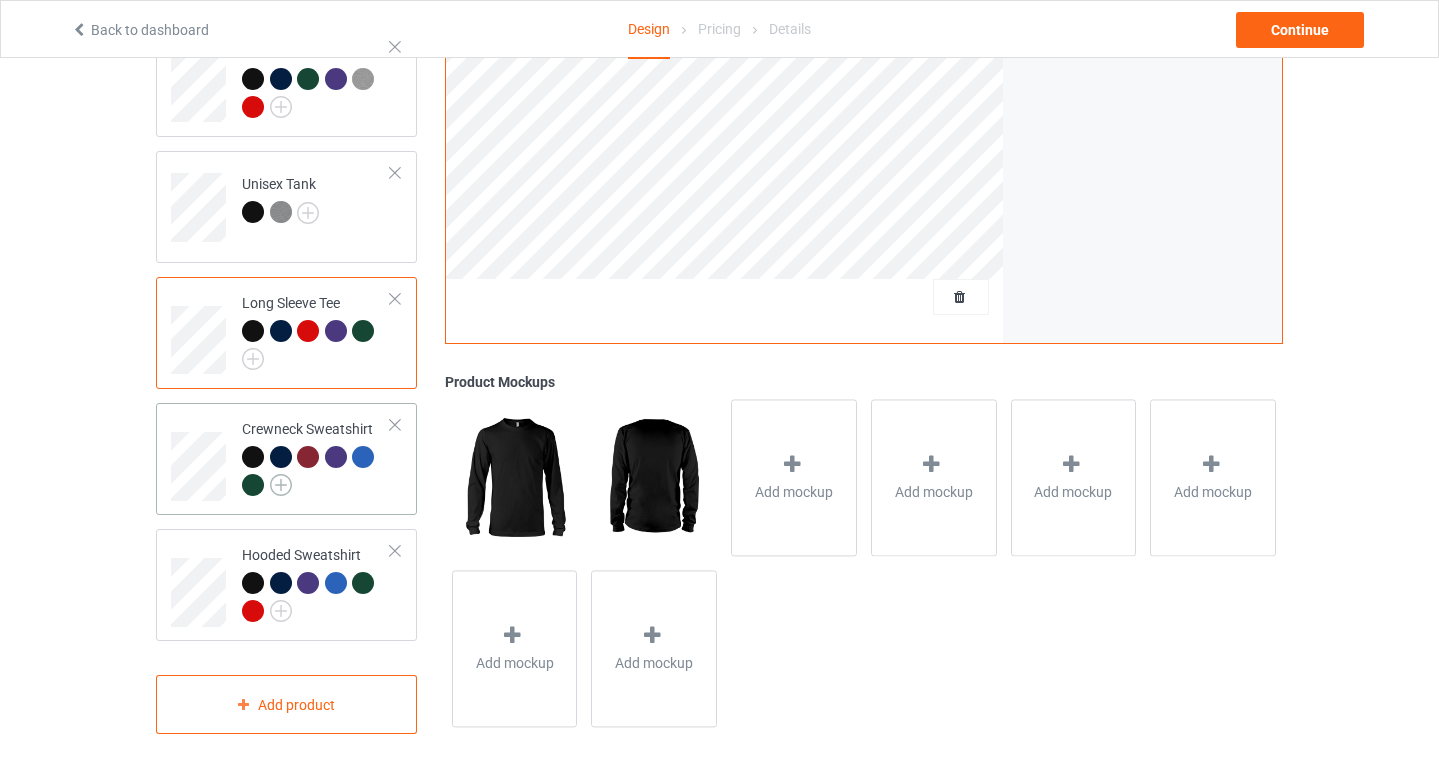 click at bounding box center [281, 485] 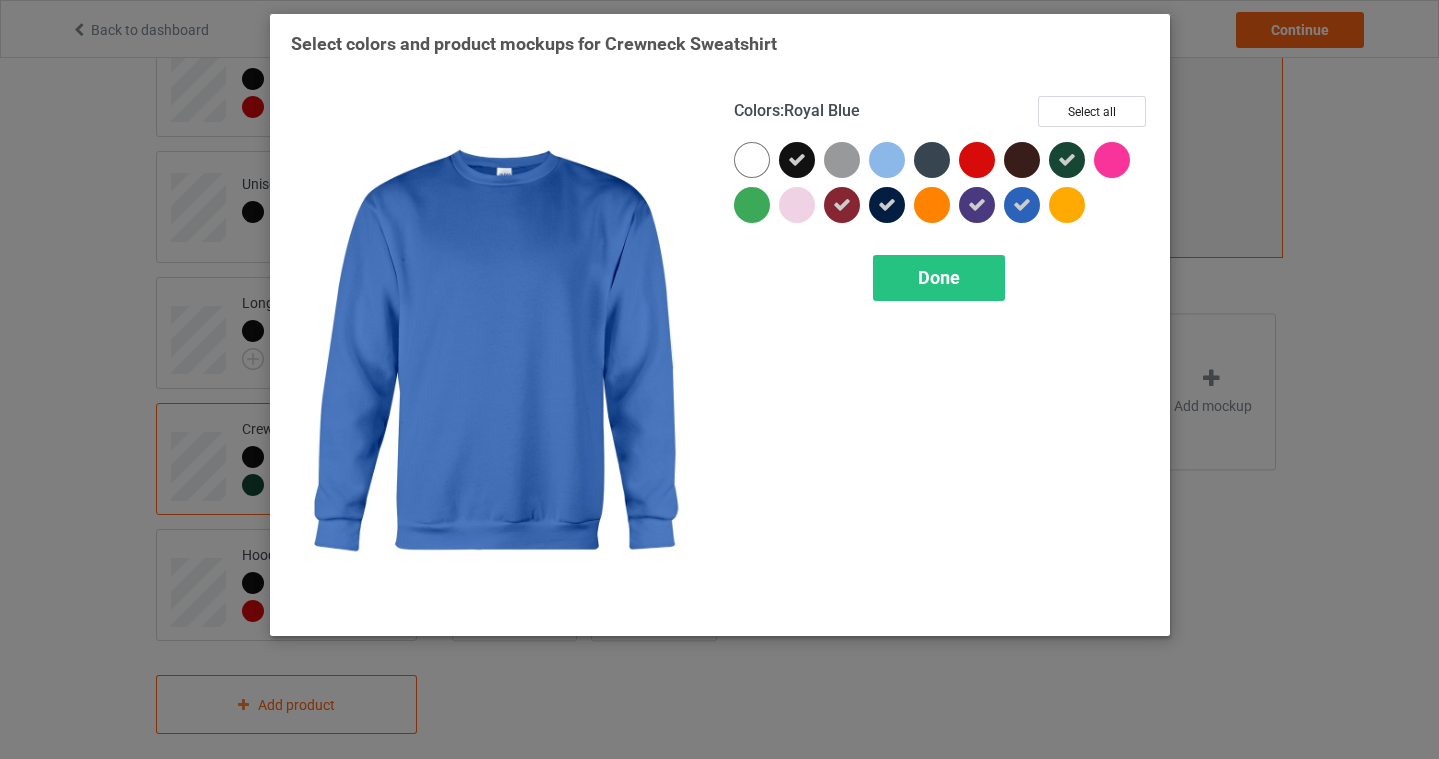 click at bounding box center (1022, 205) 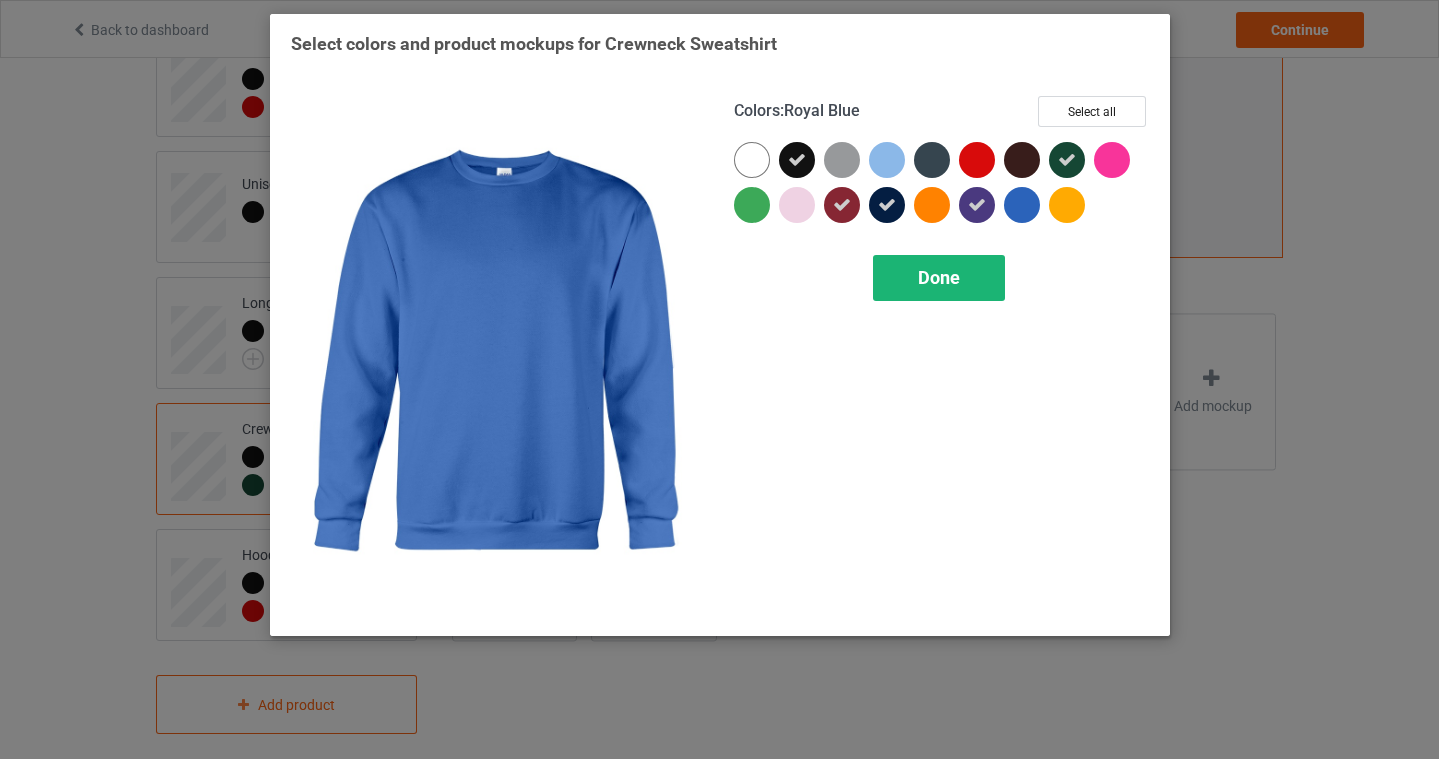 click on "Done" at bounding box center [939, 278] 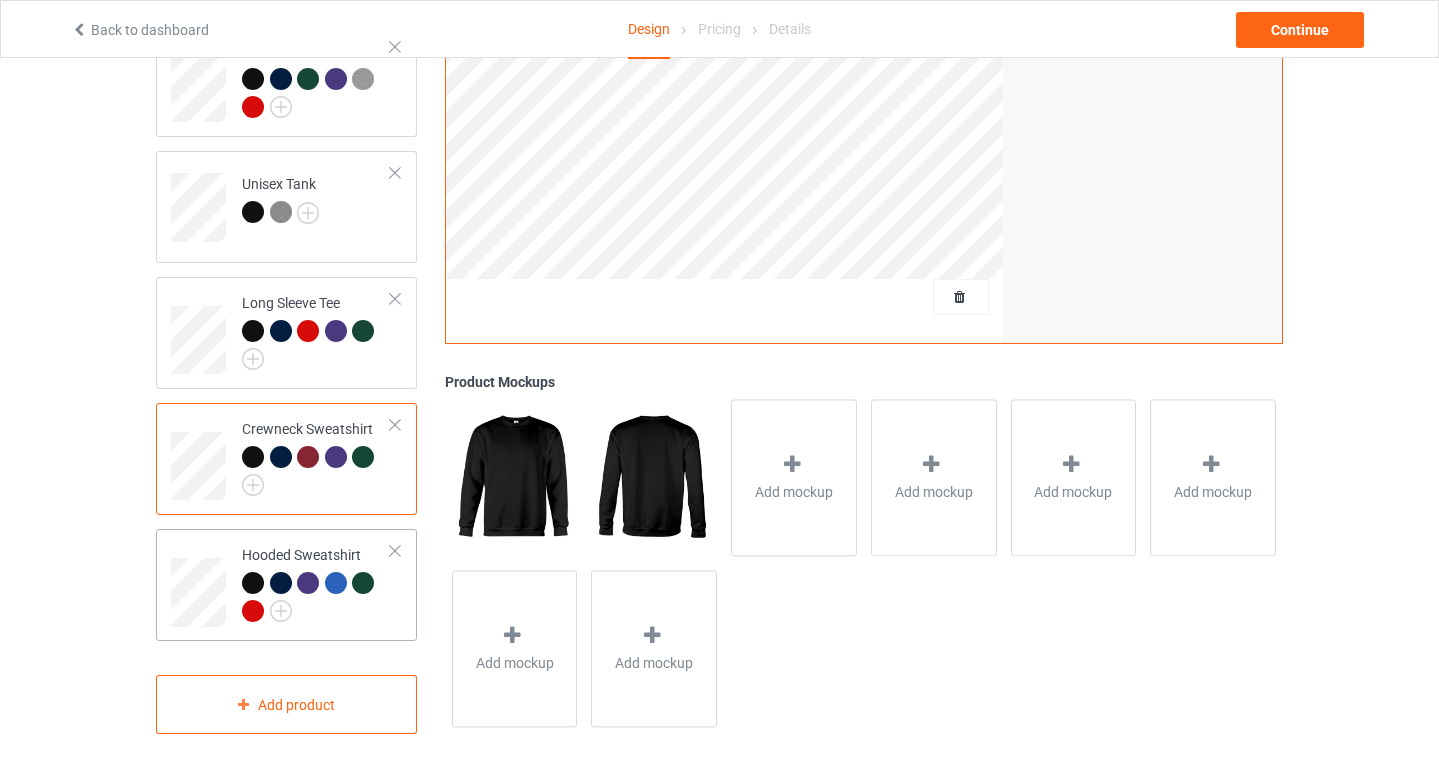 click at bounding box center [316, 599] 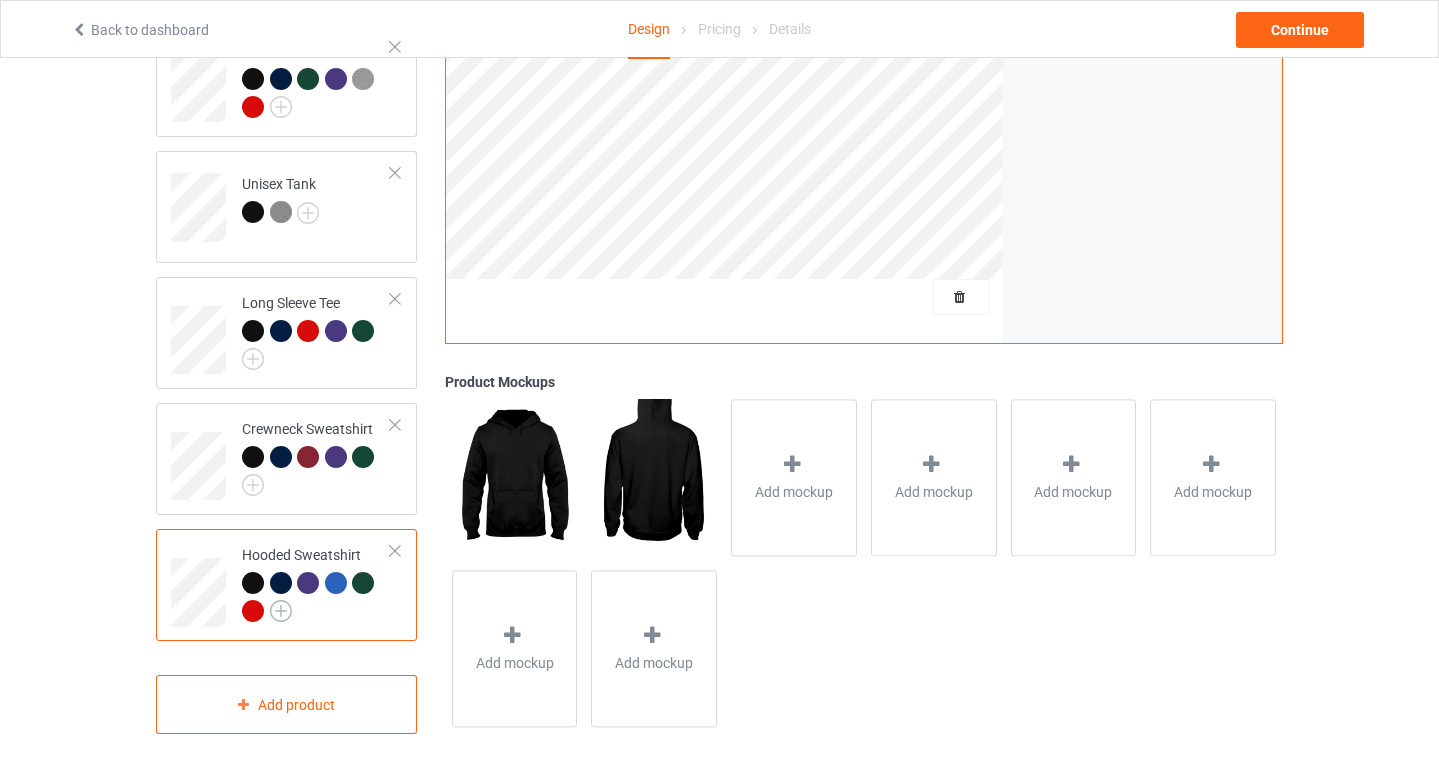 click at bounding box center [281, 611] 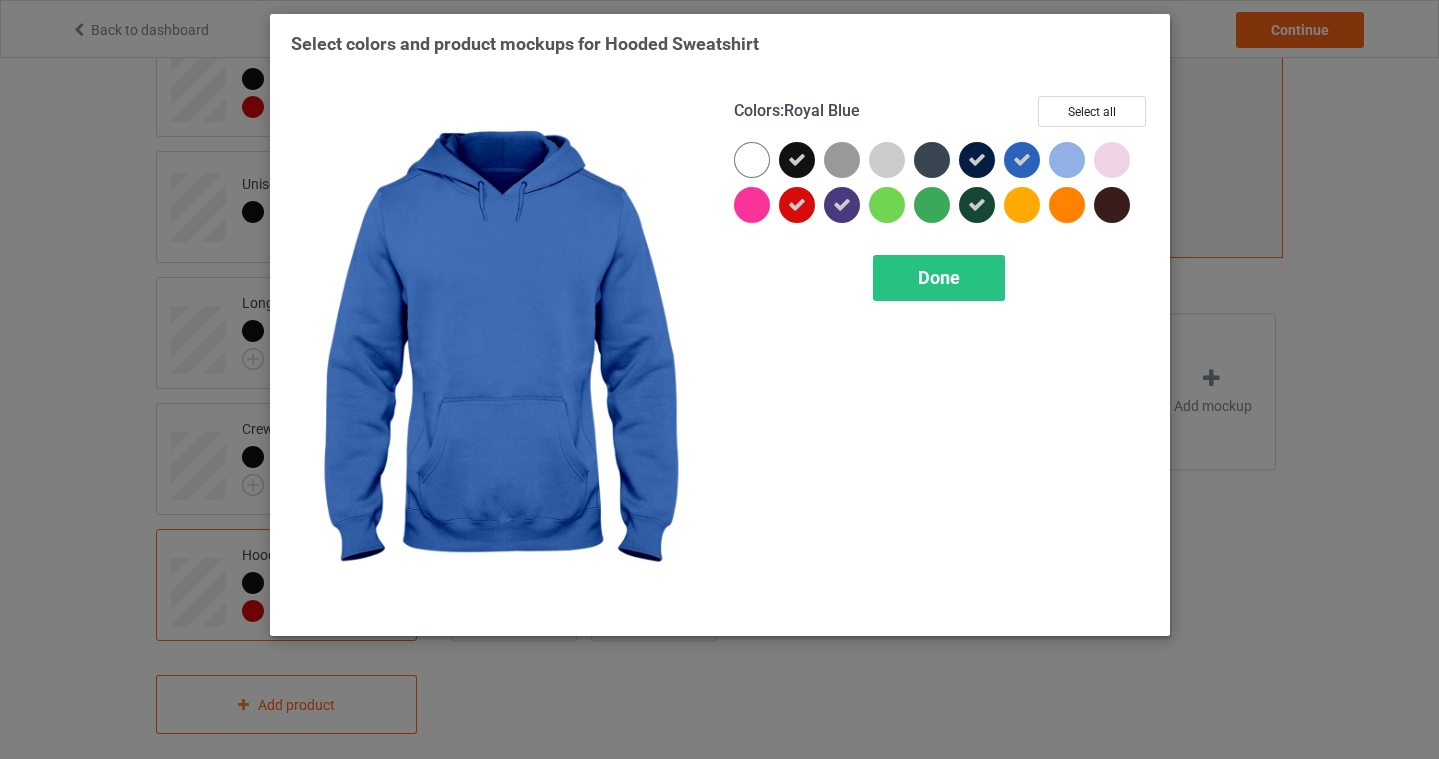 click at bounding box center (1022, 160) 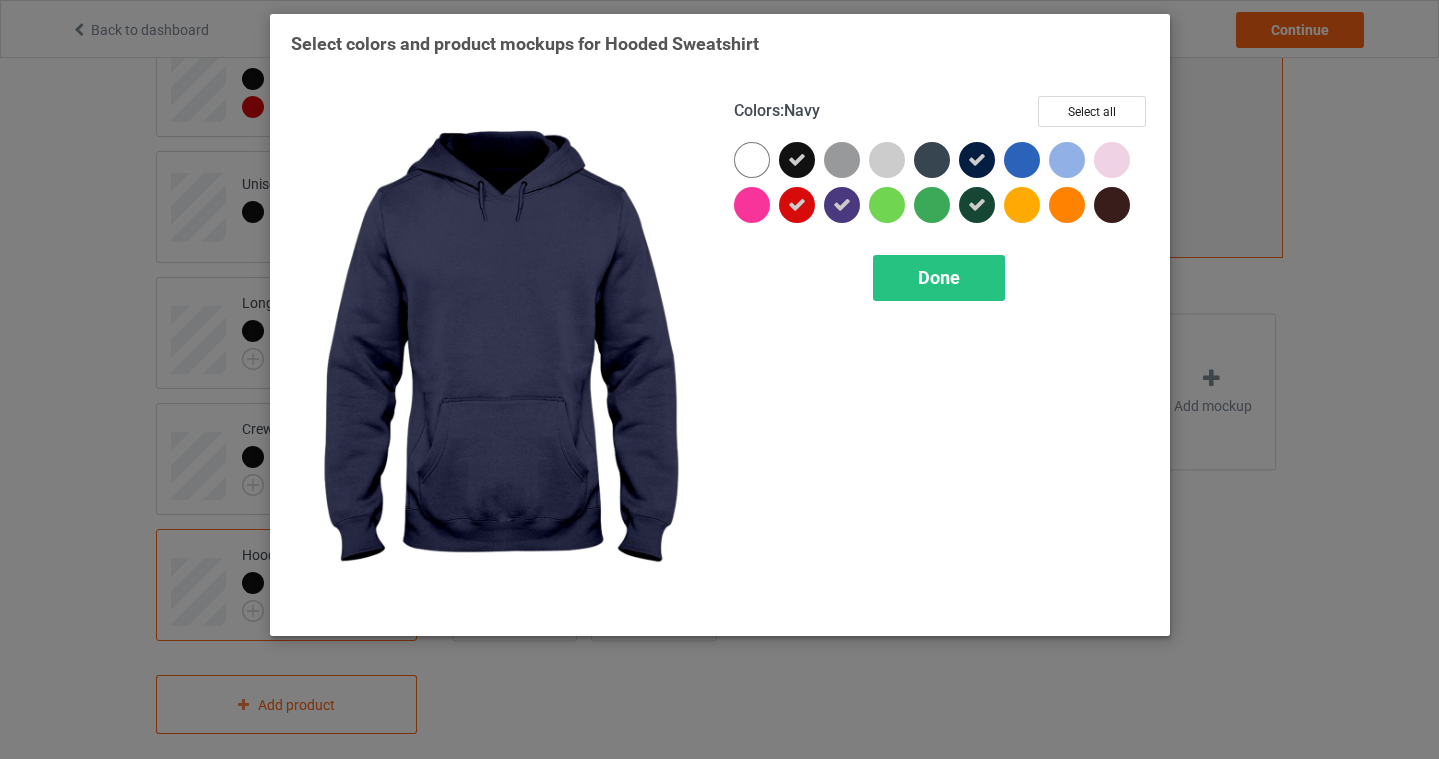 scroll, scrollTop: 604, scrollLeft: 0, axis: vertical 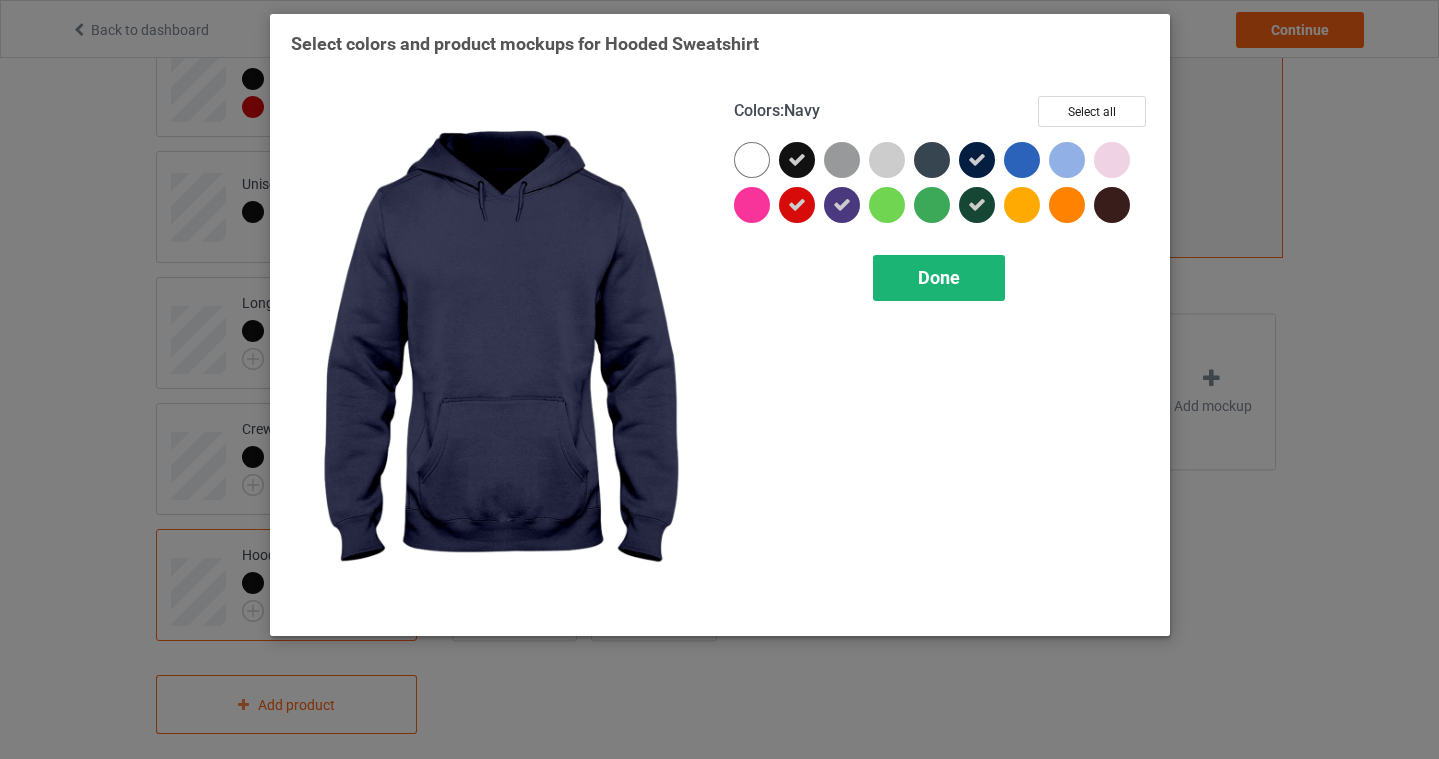 click on "Done" at bounding box center (939, 278) 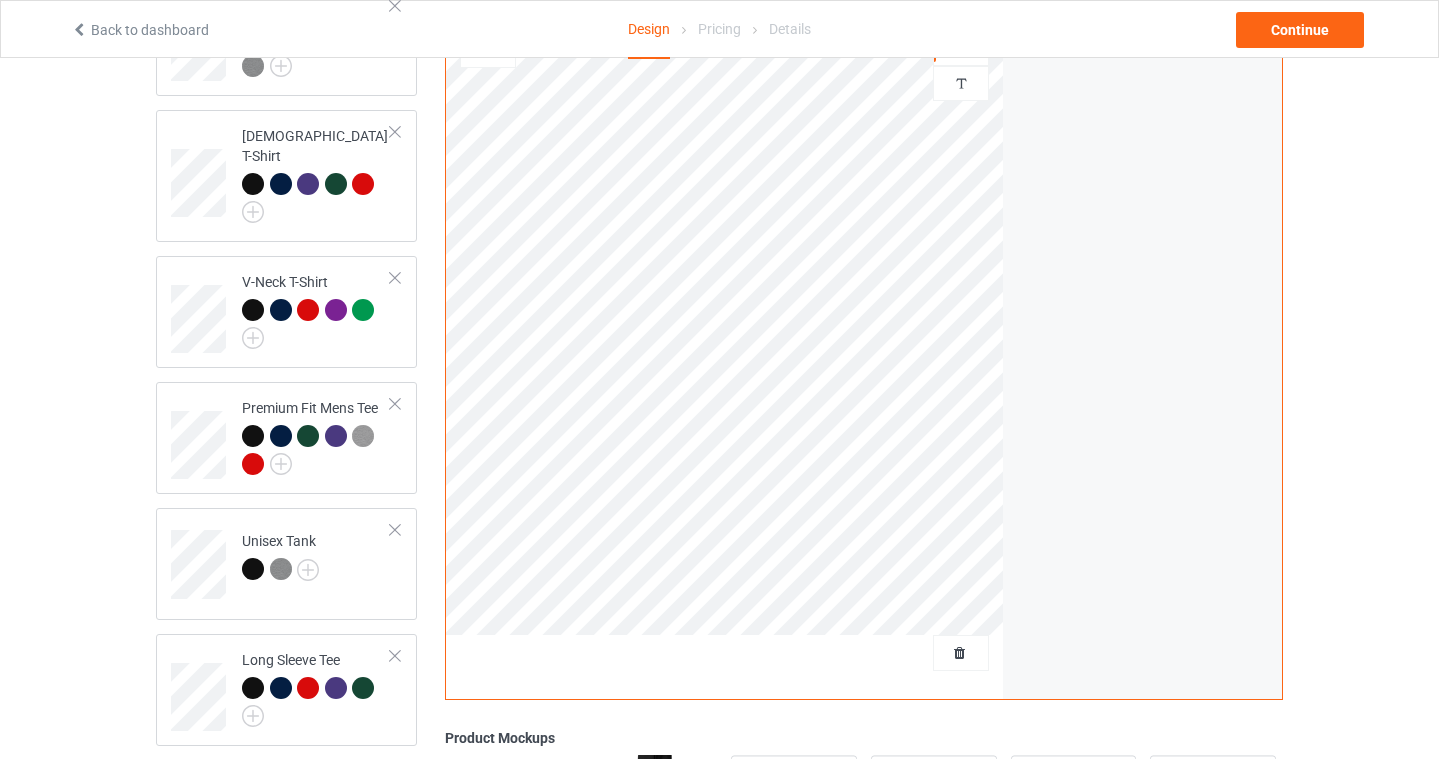scroll, scrollTop: 0, scrollLeft: 0, axis: both 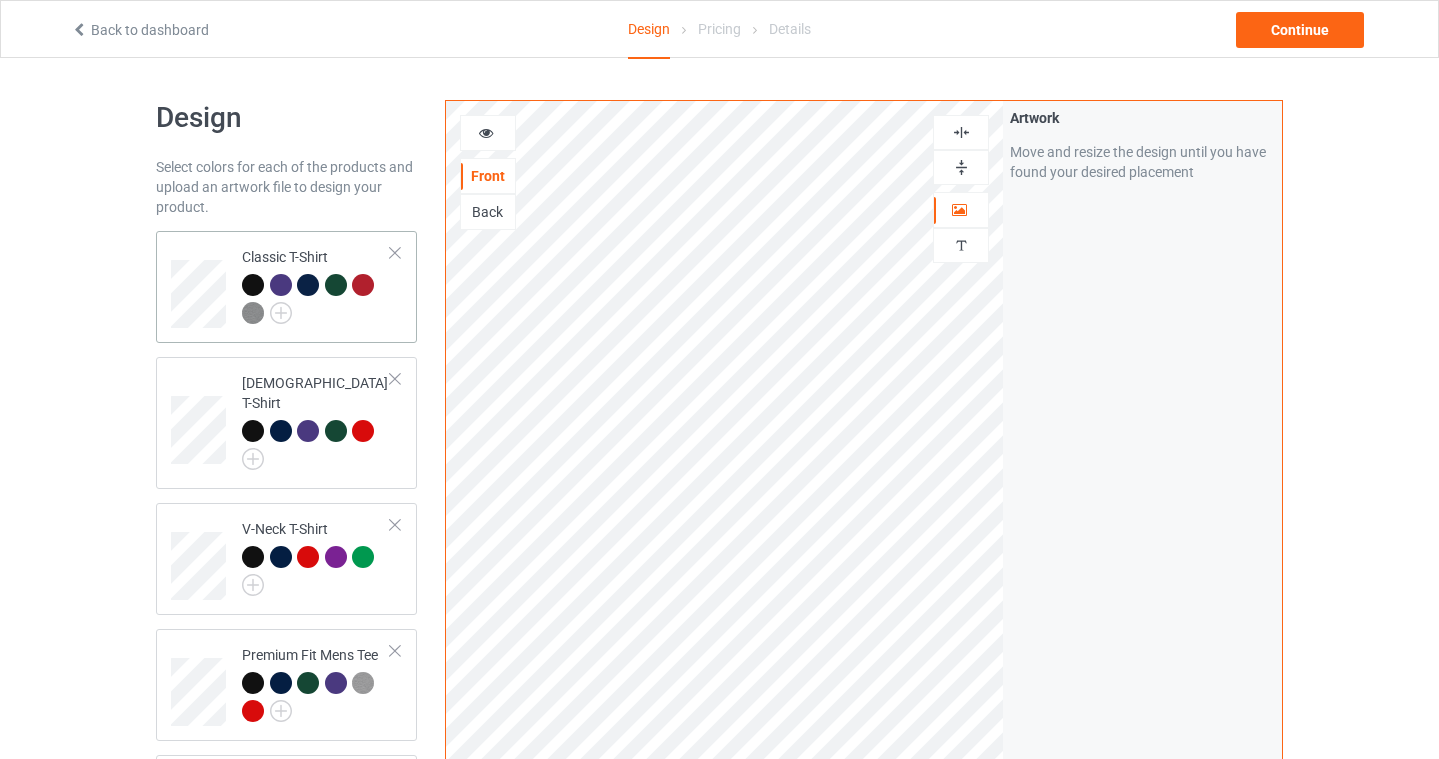 click at bounding box center [316, 301] 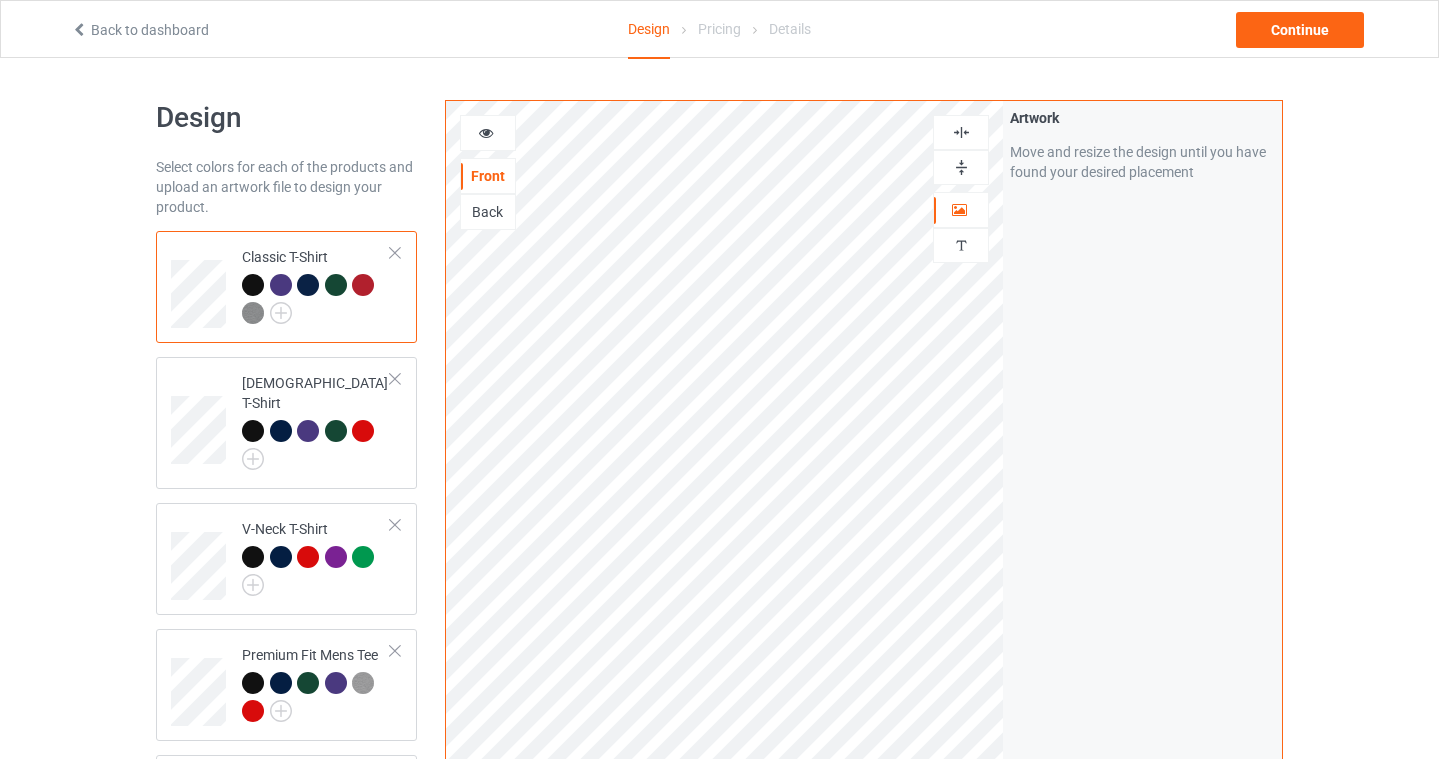 click at bounding box center [961, 132] 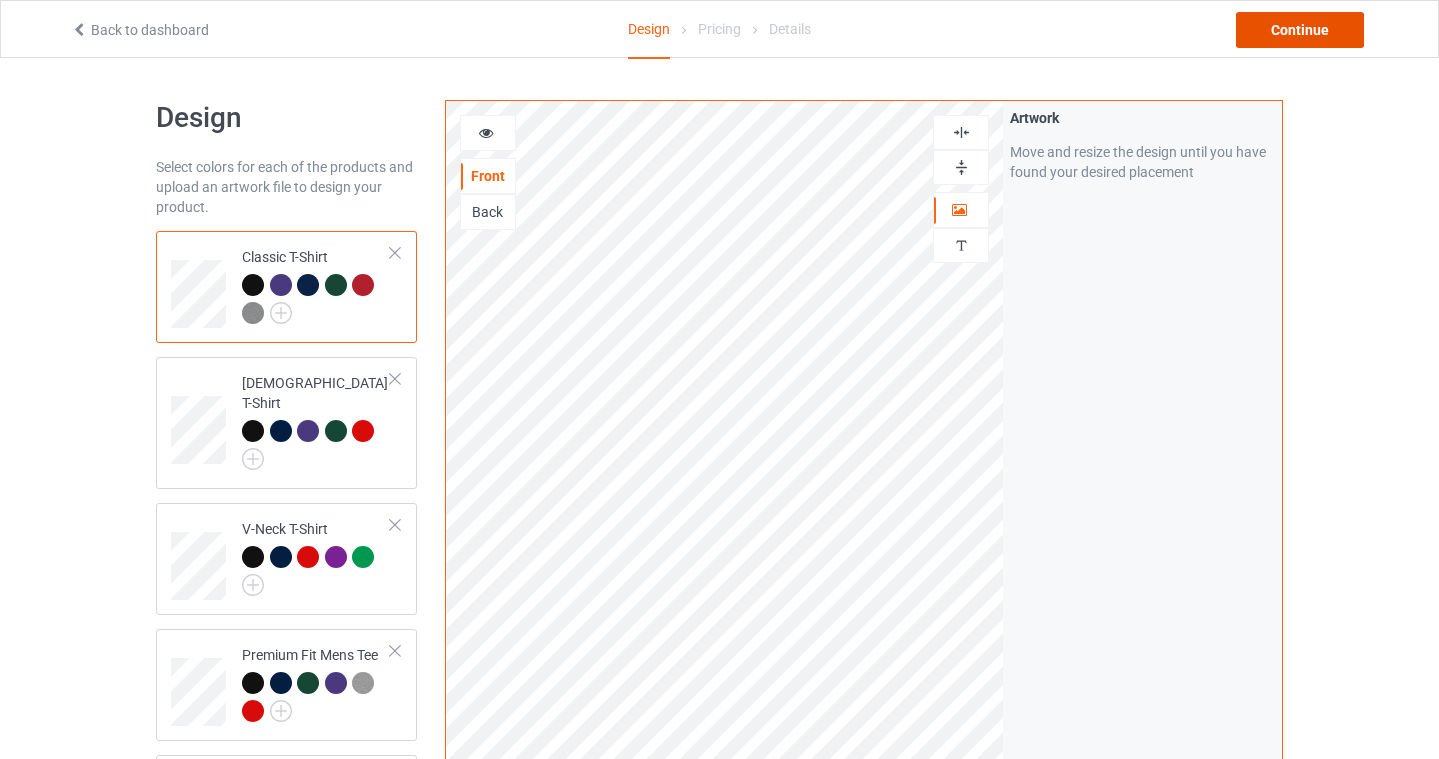click on "Continue" at bounding box center (1300, 30) 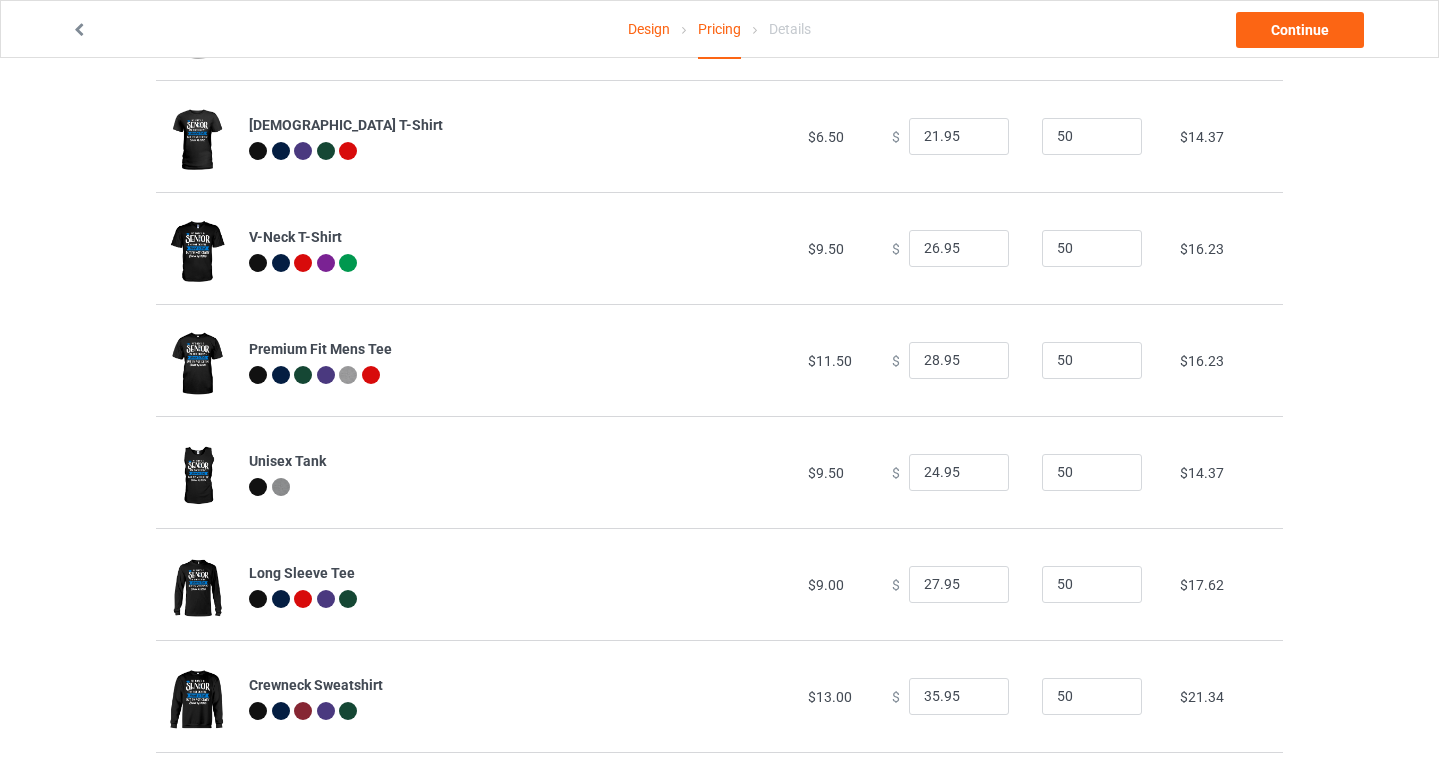 scroll, scrollTop: 376, scrollLeft: 0, axis: vertical 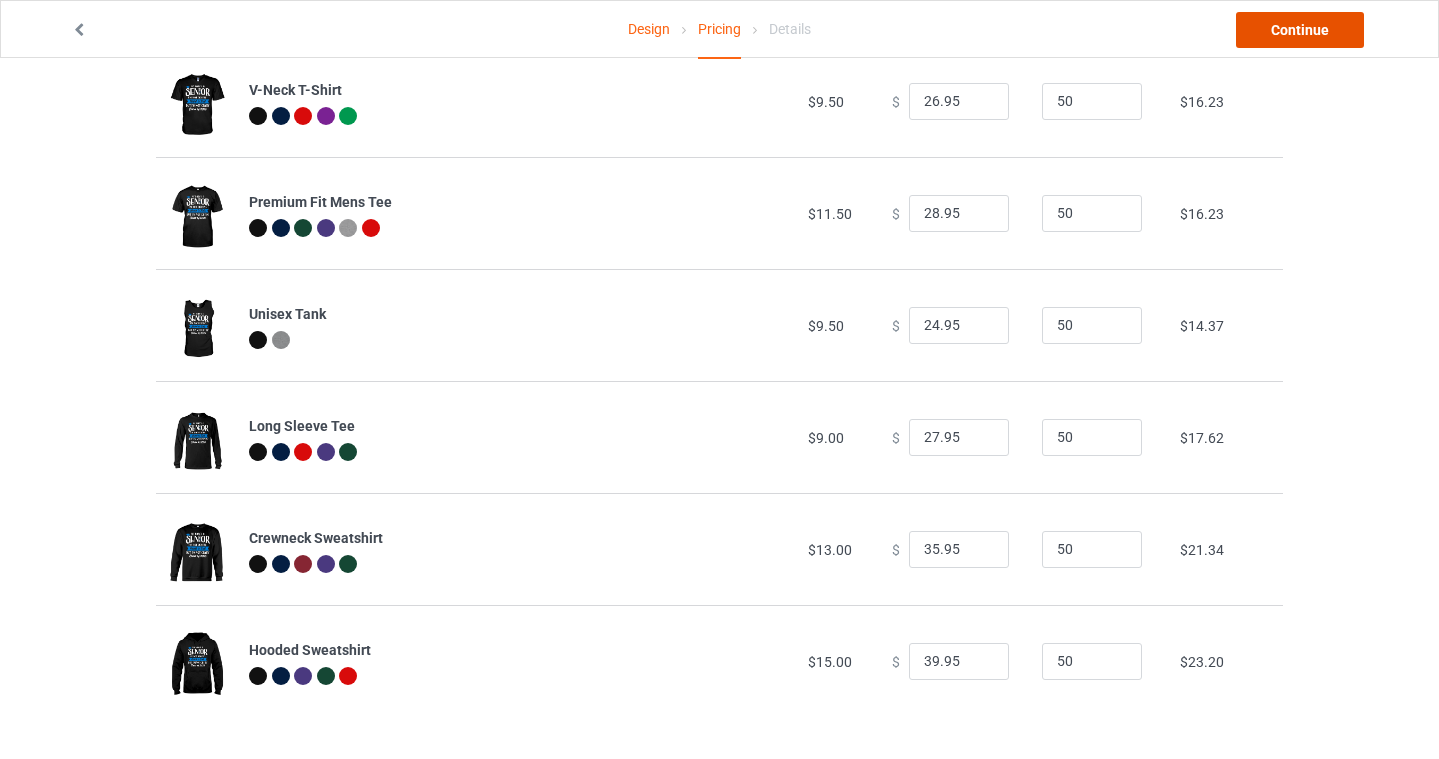 click on "Continue" at bounding box center (1300, 30) 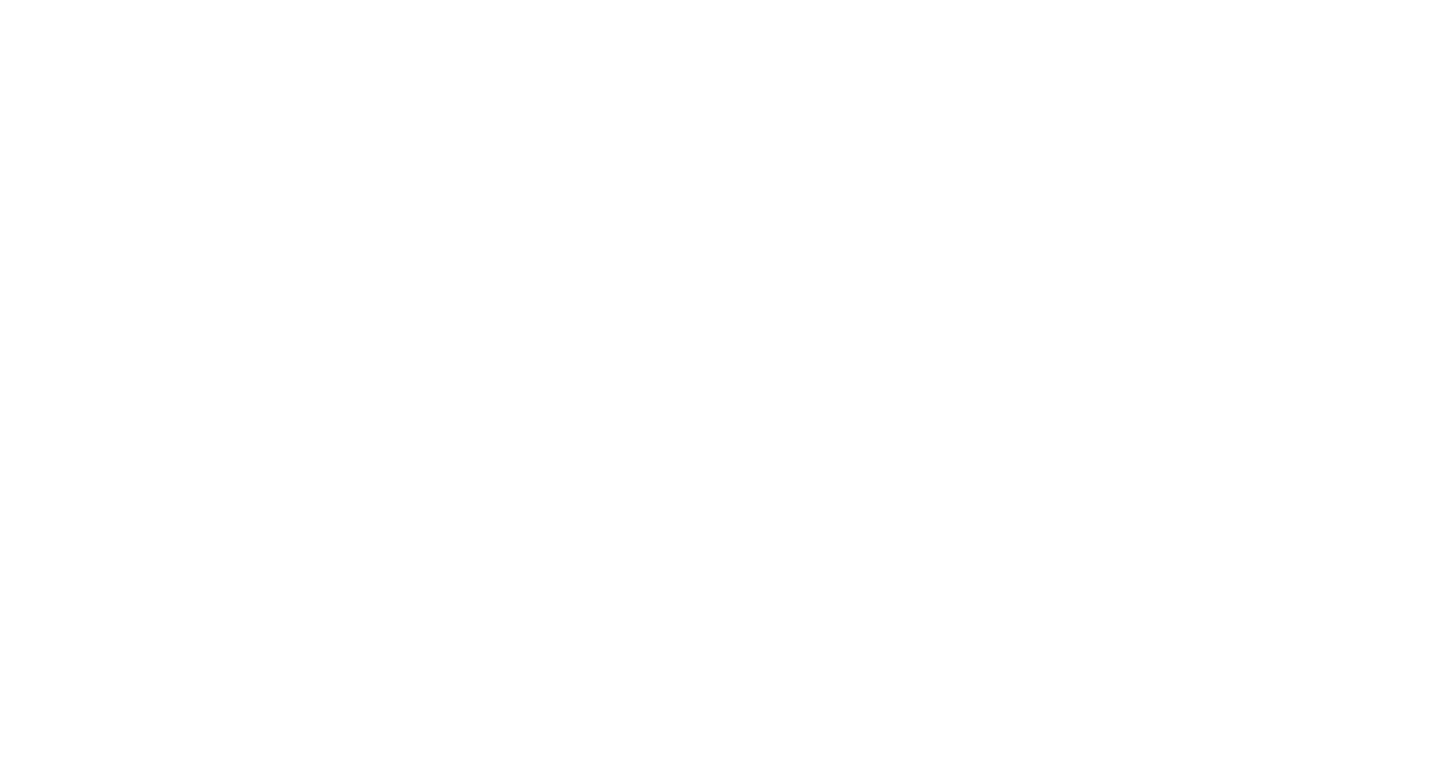 scroll, scrollTop: 0, scrollLeft: 0, axis: both 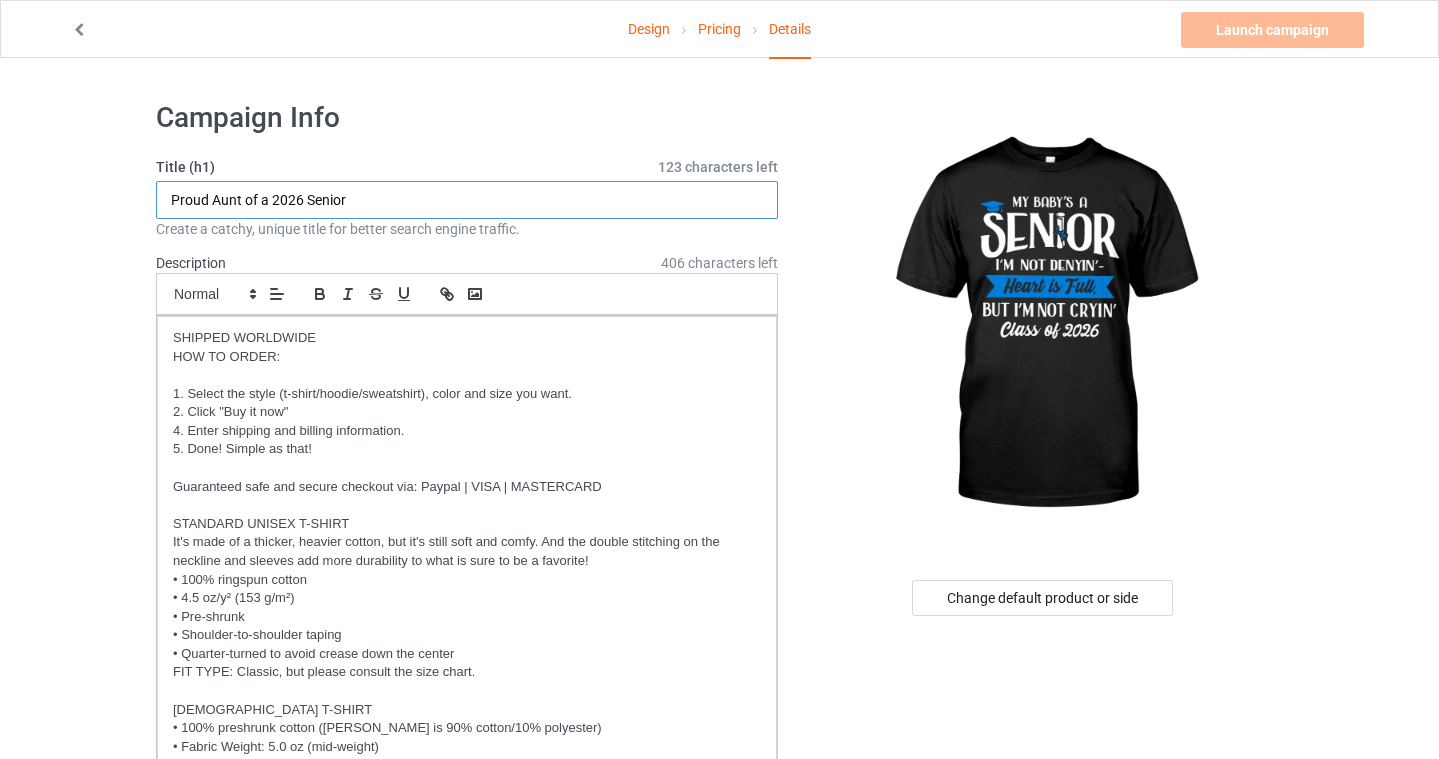 click on "Proud Aunt of a 2026 Senior" at bounding box center (467, 200) 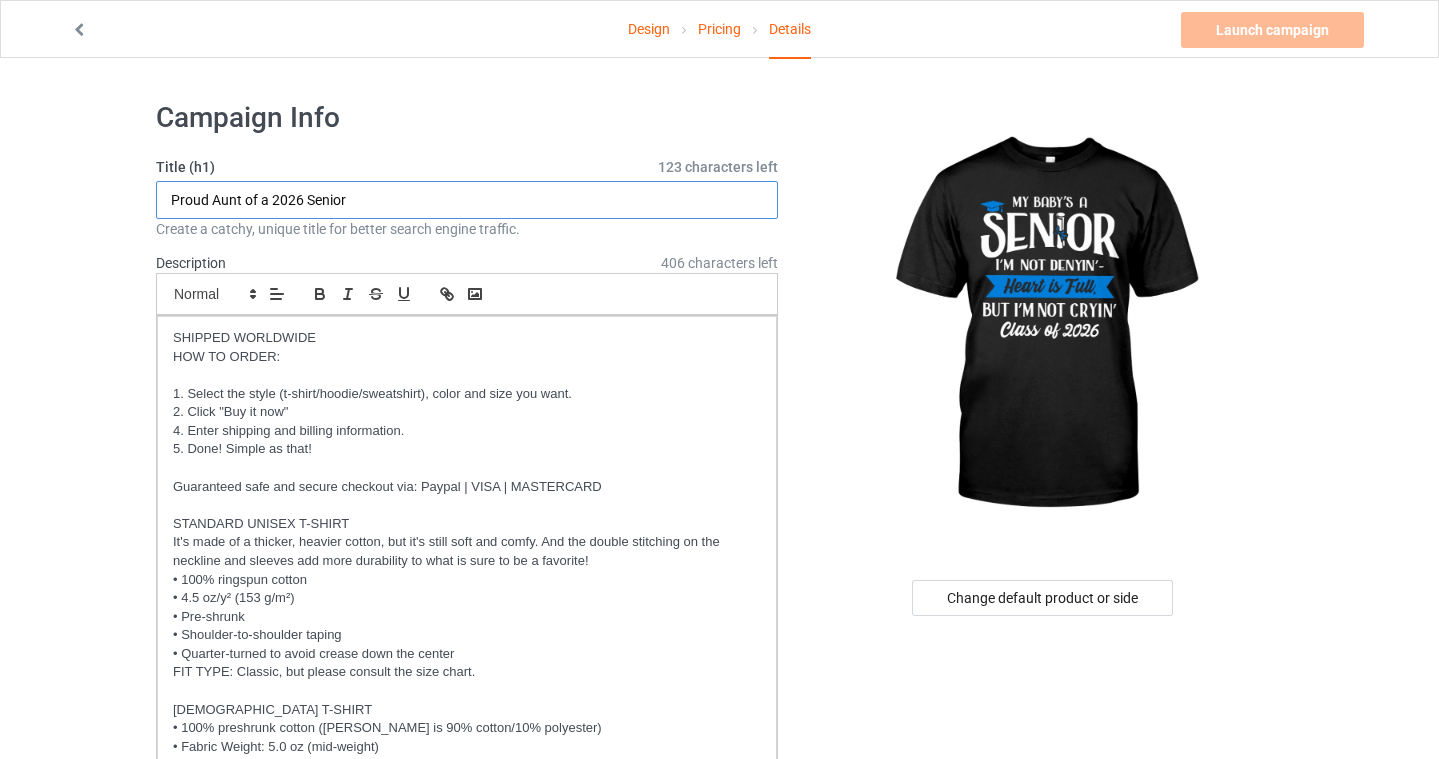 drag, startPoint x: 369, startPoint y: 196, endPoint x: 95, endPoint y: 172, distance: 275.04907 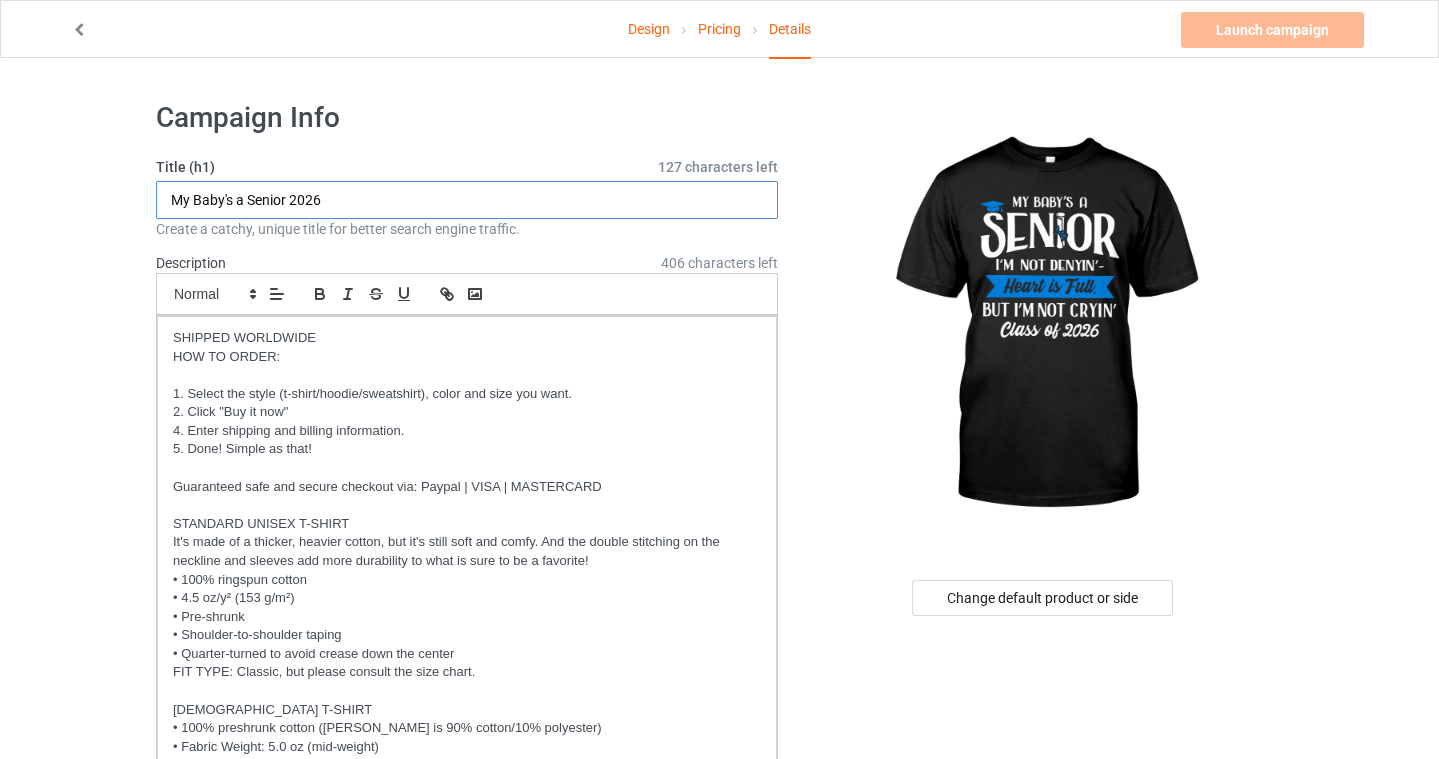 type on "My Baby's a Senior 2026" 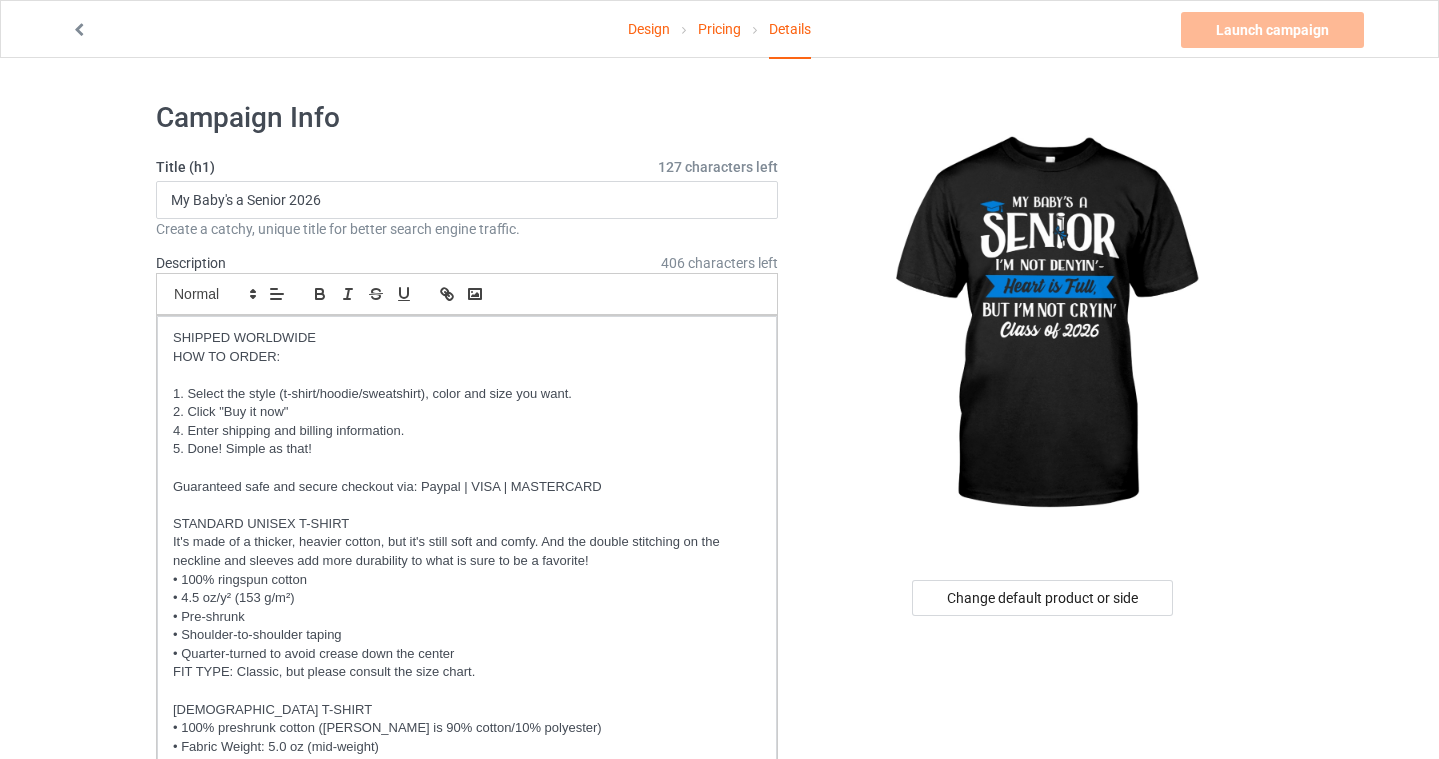 click on "Design Pricing Details Launch campaign Invalid campaign URL Campaign Info Title (h1) 127   characters left My Baby's a Senior 2026 Create a catchy, unique title for better search engine traffic. Description 406   characters left       Small Normal Large Big Huge                                                                                     SHIPPED WORLDWIDE HOW TO ORDER: 1. Select the style (t-shirt/hoodie/sweatshirt), color and size you want. 2. Click "Buy it now"  4. Enter shipping and billing information. 5. Done! Simple as that! Guaranteed safe and secure checkout via: Paypal | VISA | MASTERCARD  STANDARD UNISEX T-SHIRT It's made of a thicker, heavier cotton, but it's still soft and comfy. And the double stitching on the neckline and sleeves add more durability to what is sure to be a favorite! • 100% ringspun cotton • 4.5 oz/y² (153 g/m²) • Pre-shrunk • Shoulder-to-shoulder taping • Quarter-turned to avoid crease down the center FIT TYPE: Classic, but please consult the size chart. URL" at bounding box center (719, 1649) 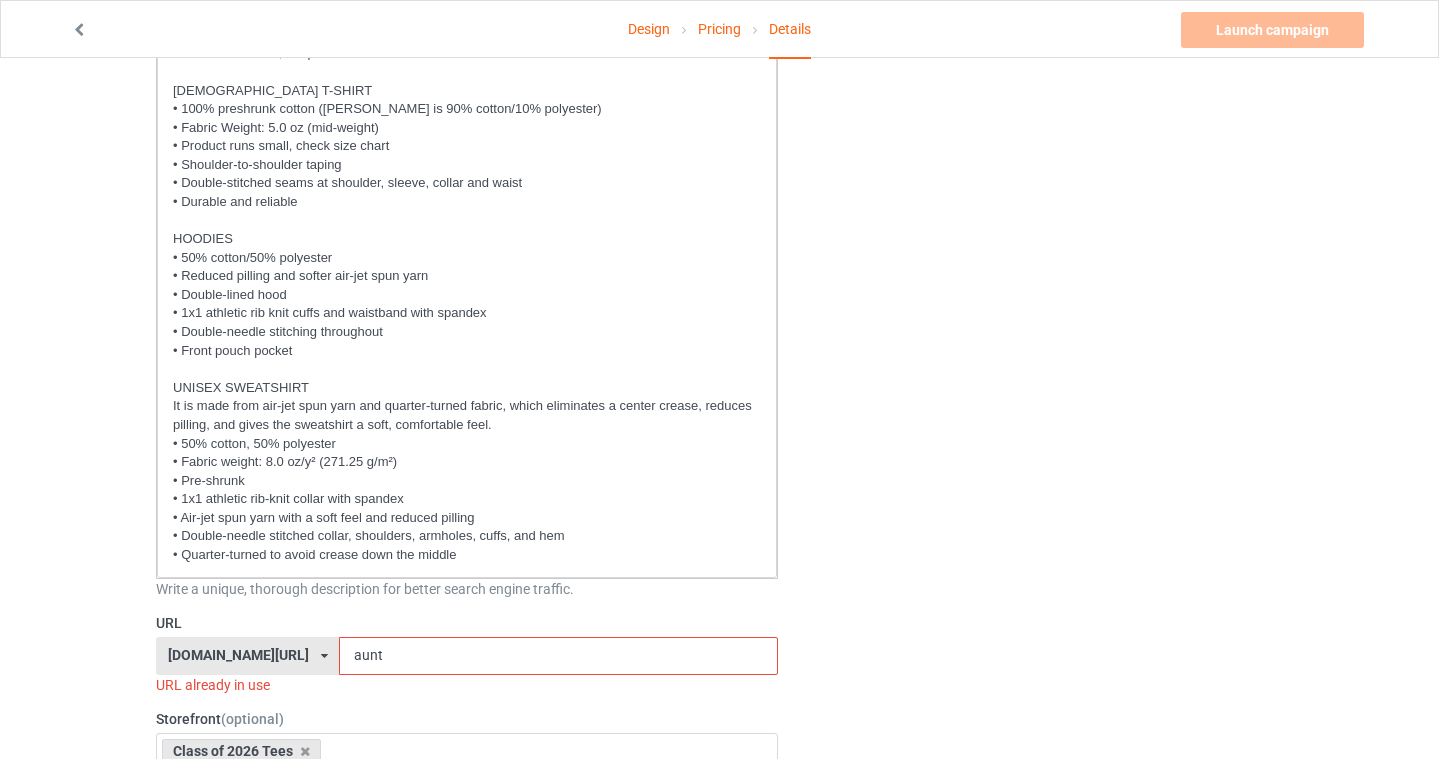 scroll, scrollTop: 782, scrollLeft: 0, axis: vertical 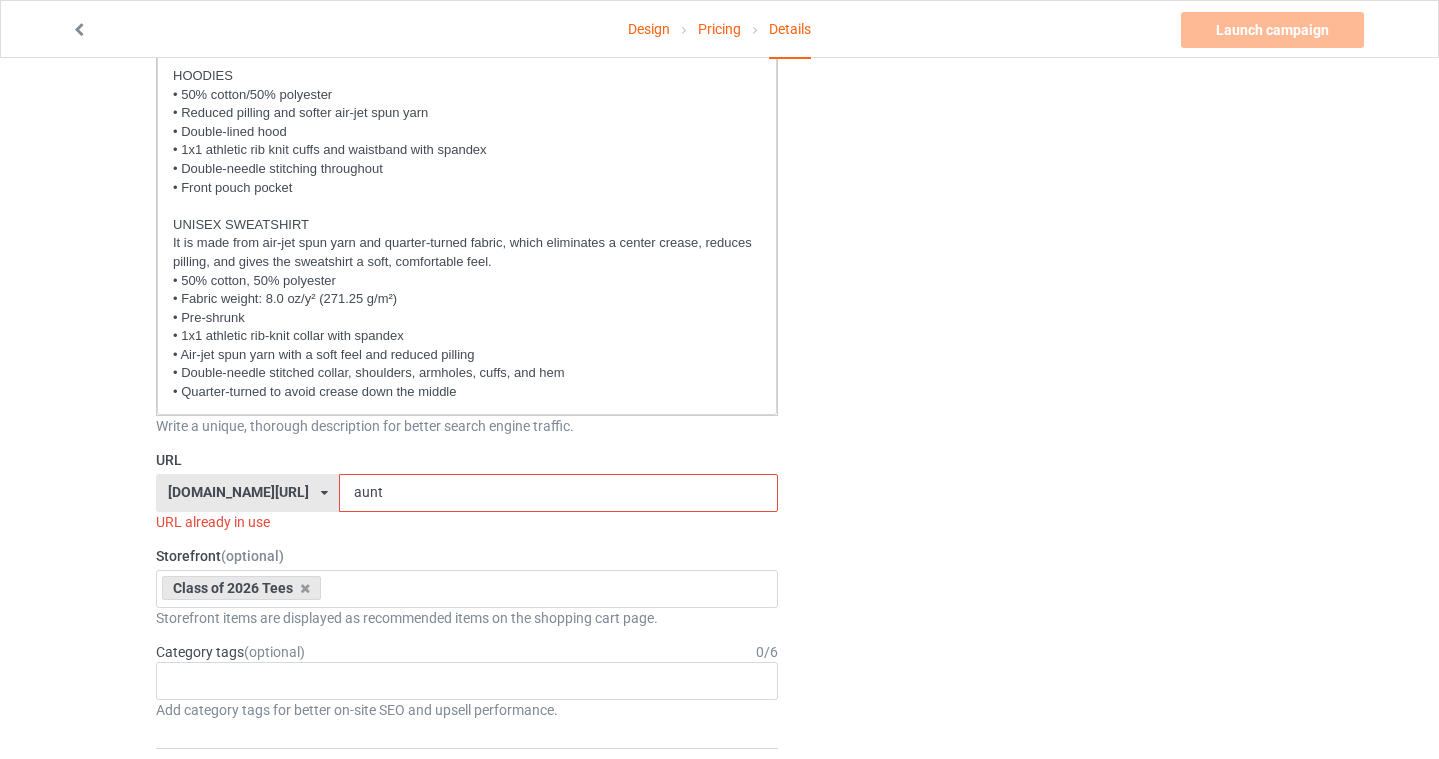 drag, startPoint x: 367, startPoint y: 489, endPoint x: 213, endPoint y: 485, distance: 154.05194 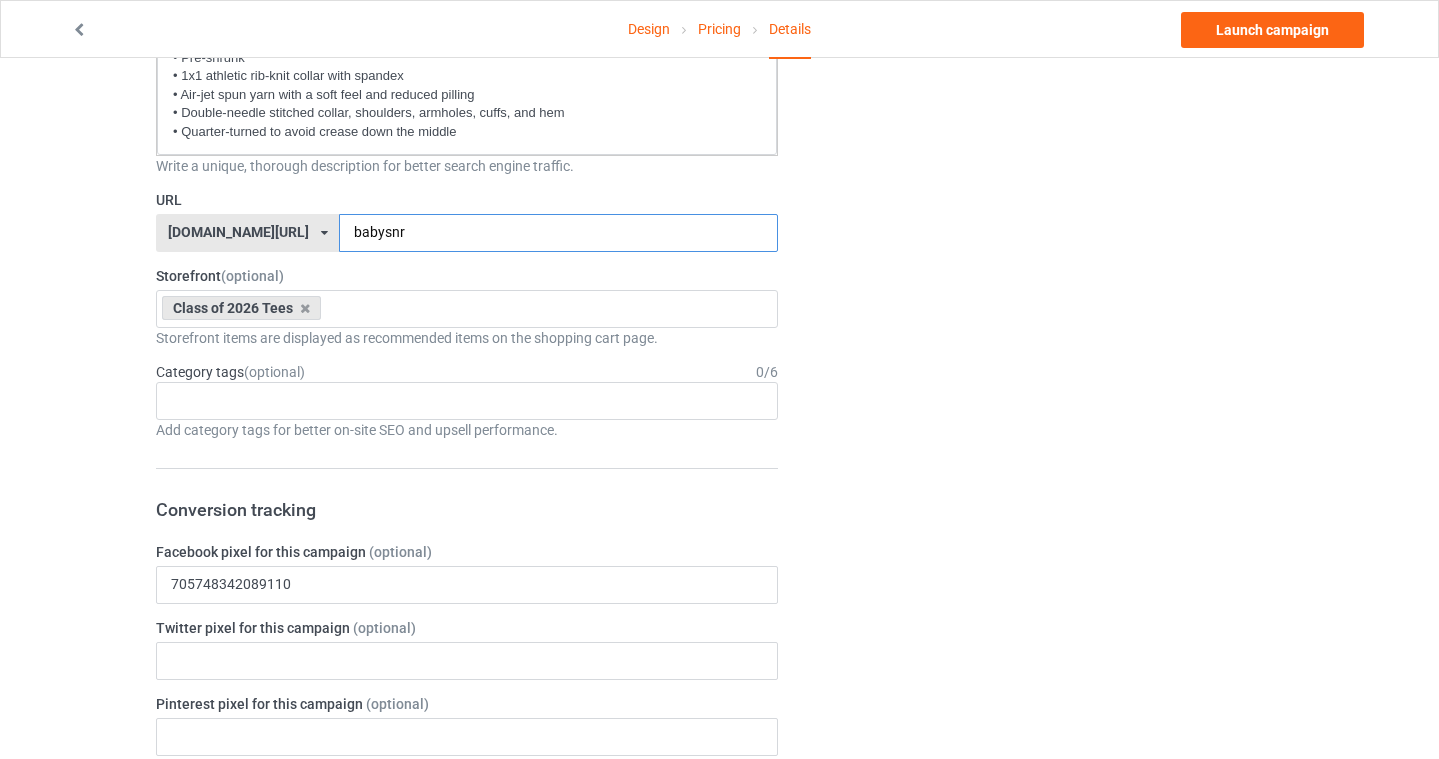 scroll, scrollTop: 692, scrollLeft: 0, axis: vertical 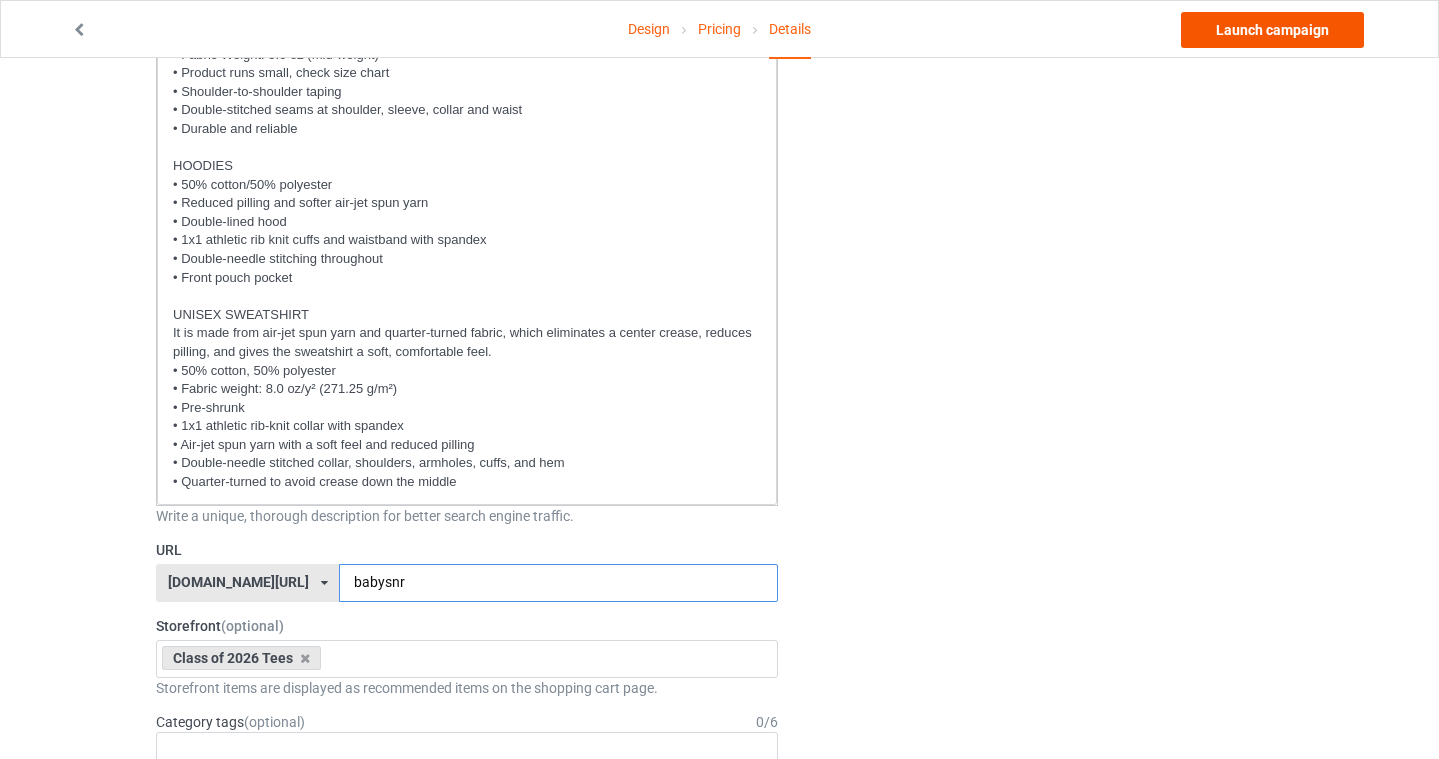 type on "babysnr" 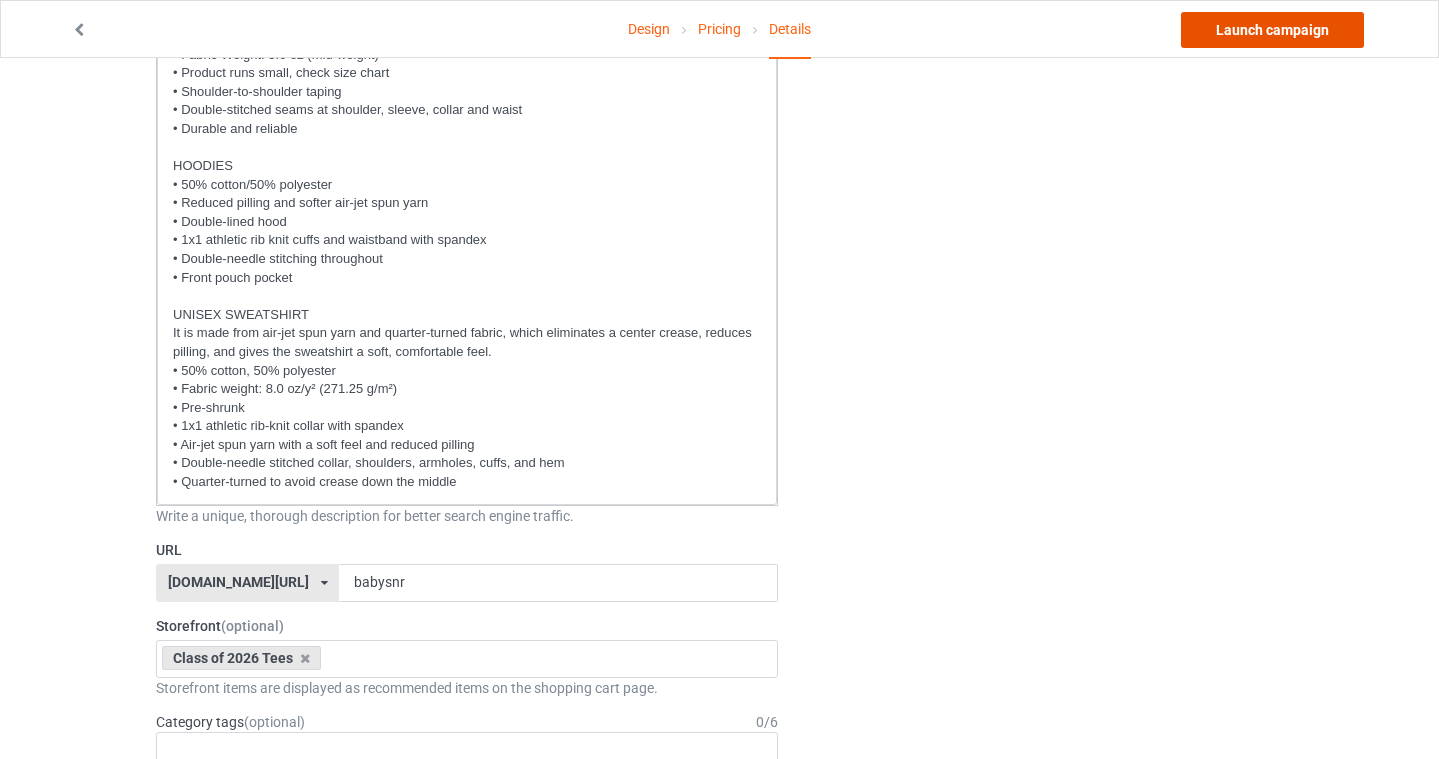 click on "Launch campaign" at bounding box center [1272, 30] 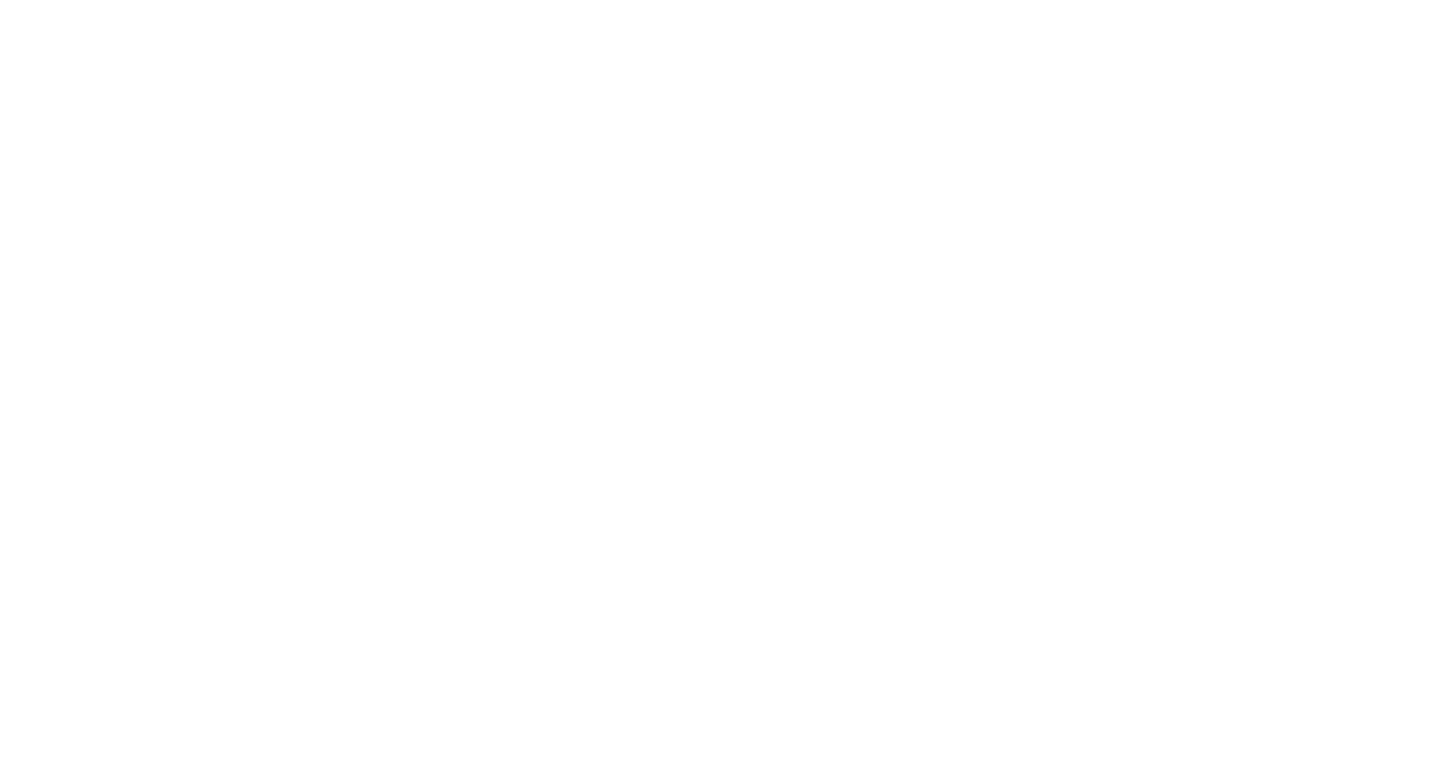 scroll, scrollTop: 0, scrollLeft: 0, axis: both 